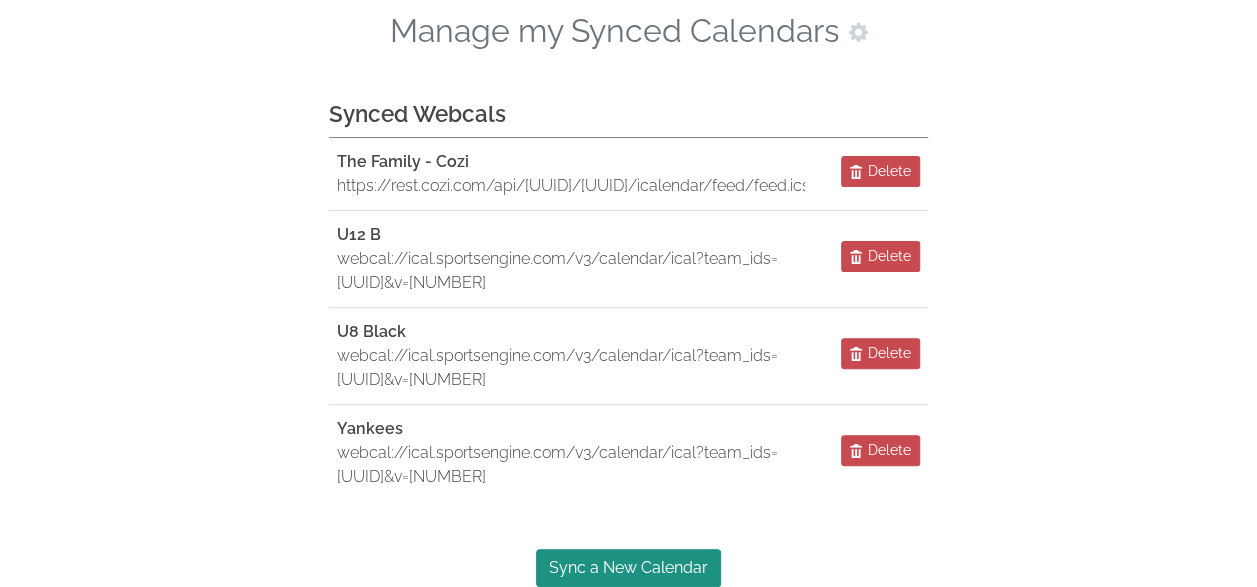scroll, scrollTop: 252, scrollLeft: 0, axis: vertical 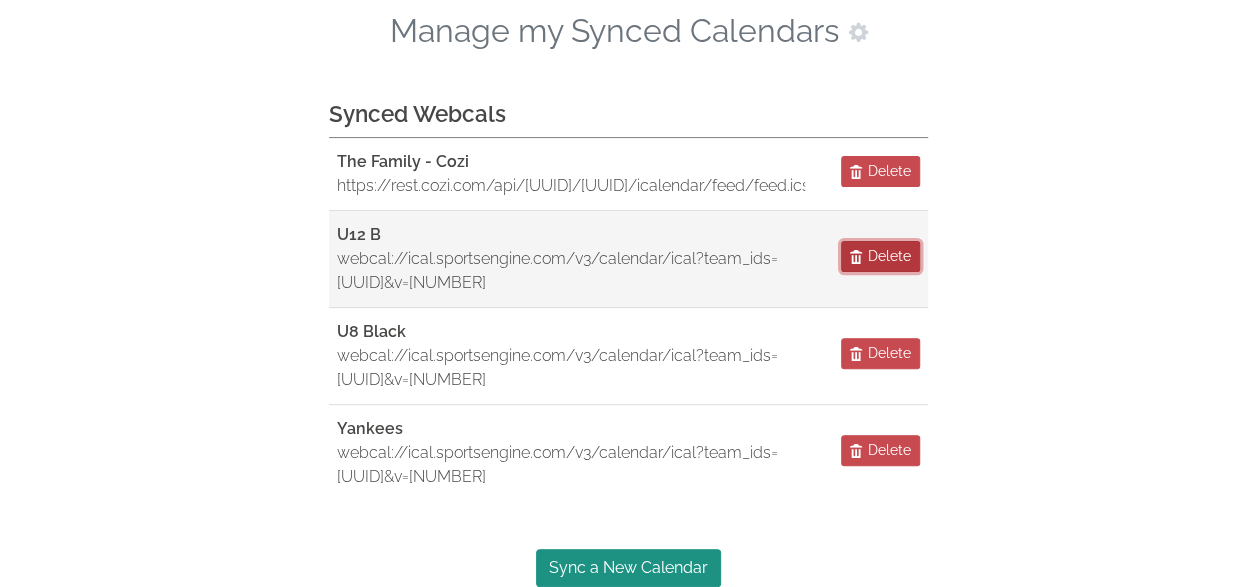 click on "Delete" at bounding box center [889, 256] 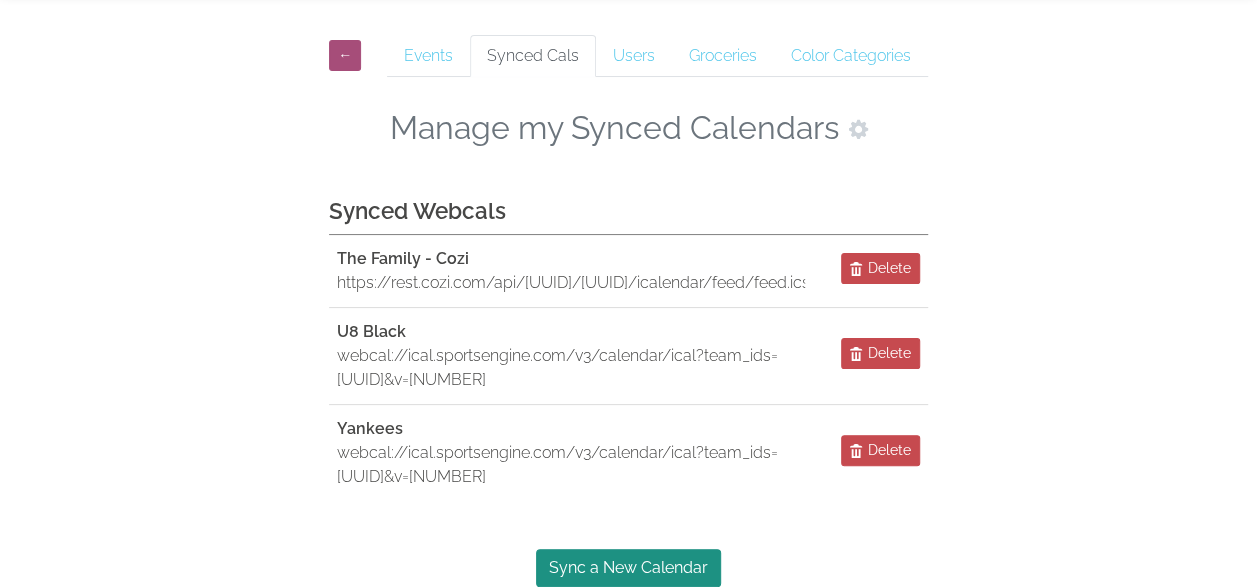scroll, scrollTop: 131, scrollLeft: 0, axis: vertical 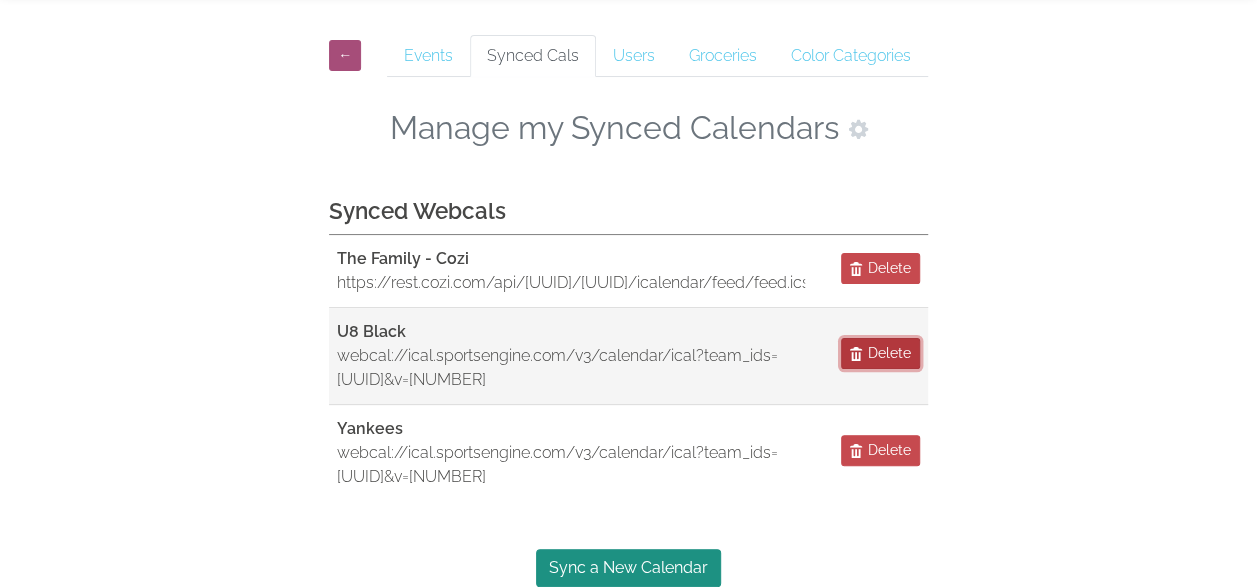 click on "Delete" at bounding box center (889, 353) 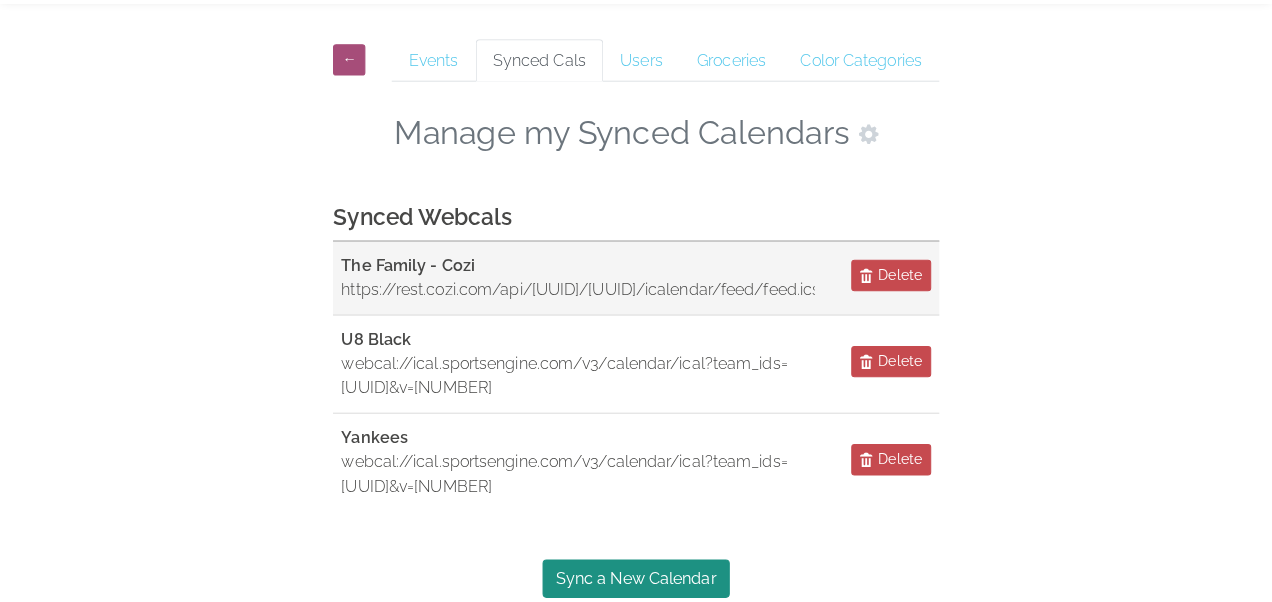 scroll, scrollTop: 0, scrollLeft: 0, axis: both 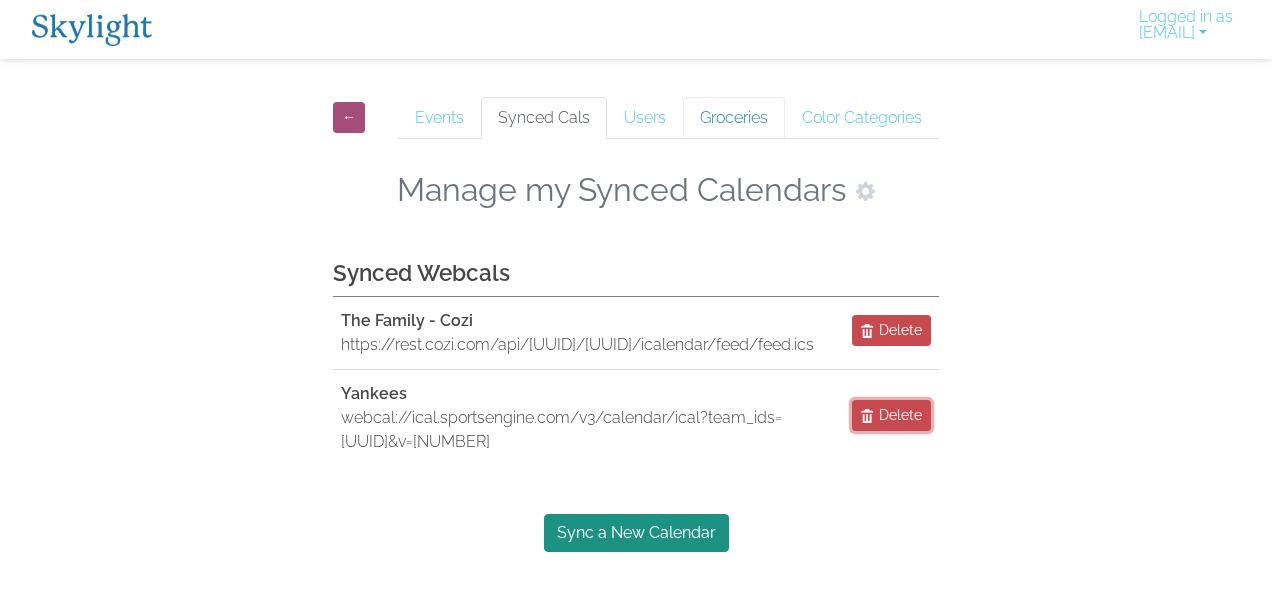 drag, startPoint x: 899, startPoint y: 448, endPoint x: 748, endPoint y: 100, distance: 379.3481 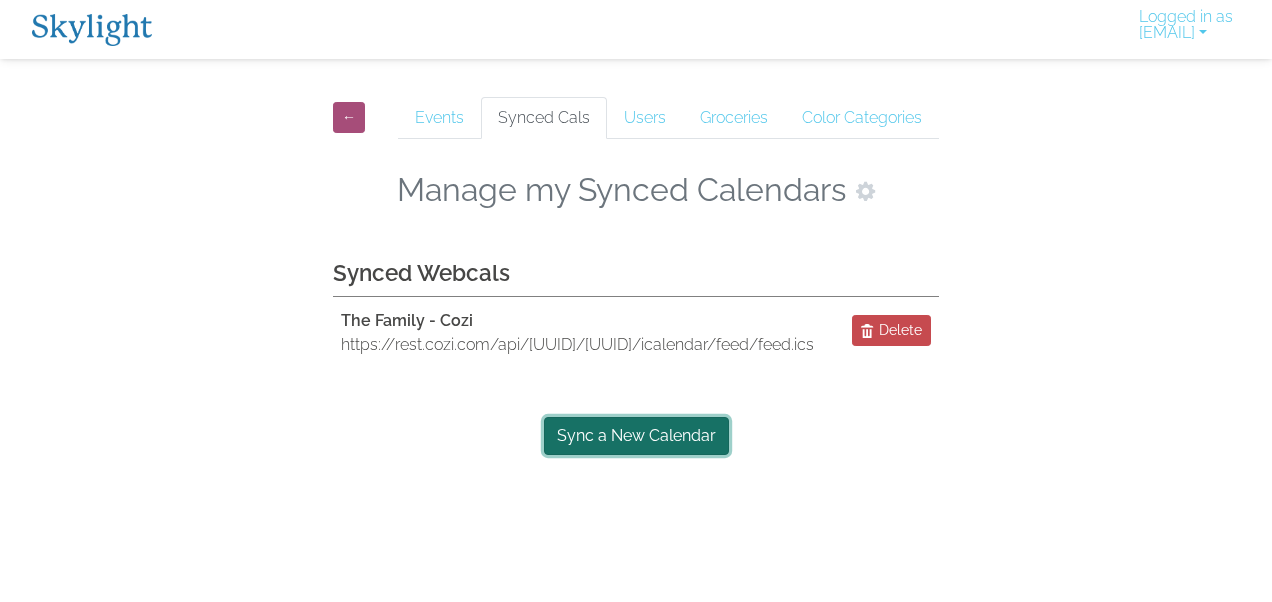 click on "Sync a New Calendar" at bounding box center [636, 436] 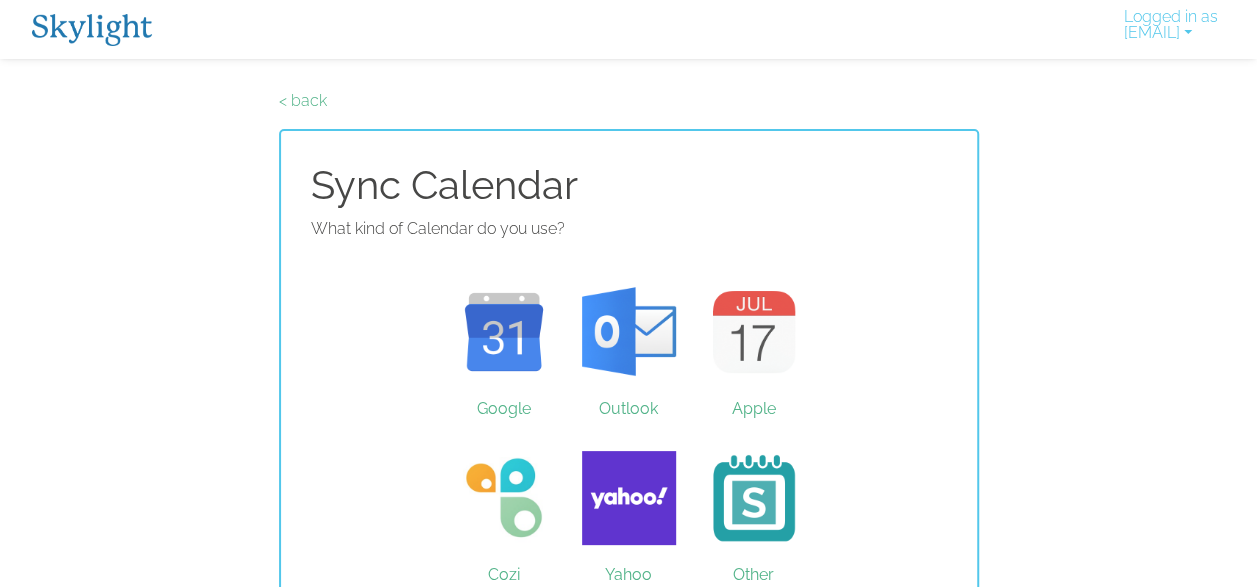 scroll, scrollTop: 34, scrollLeft: 0, axis: vertical 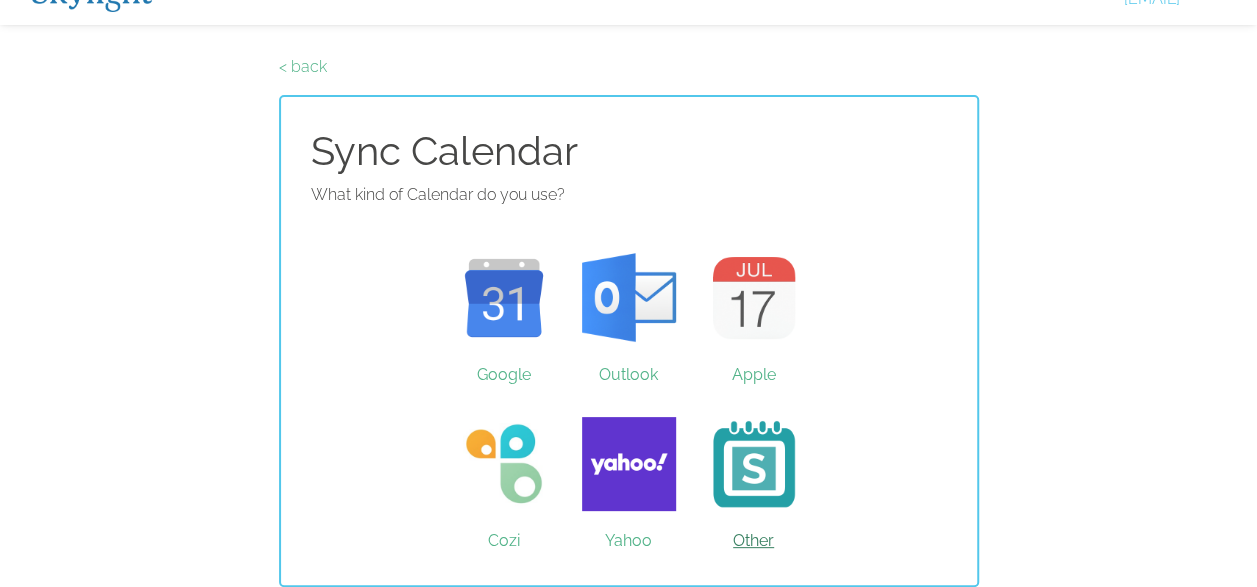 click on "Other" at bounding box center (753, 464) 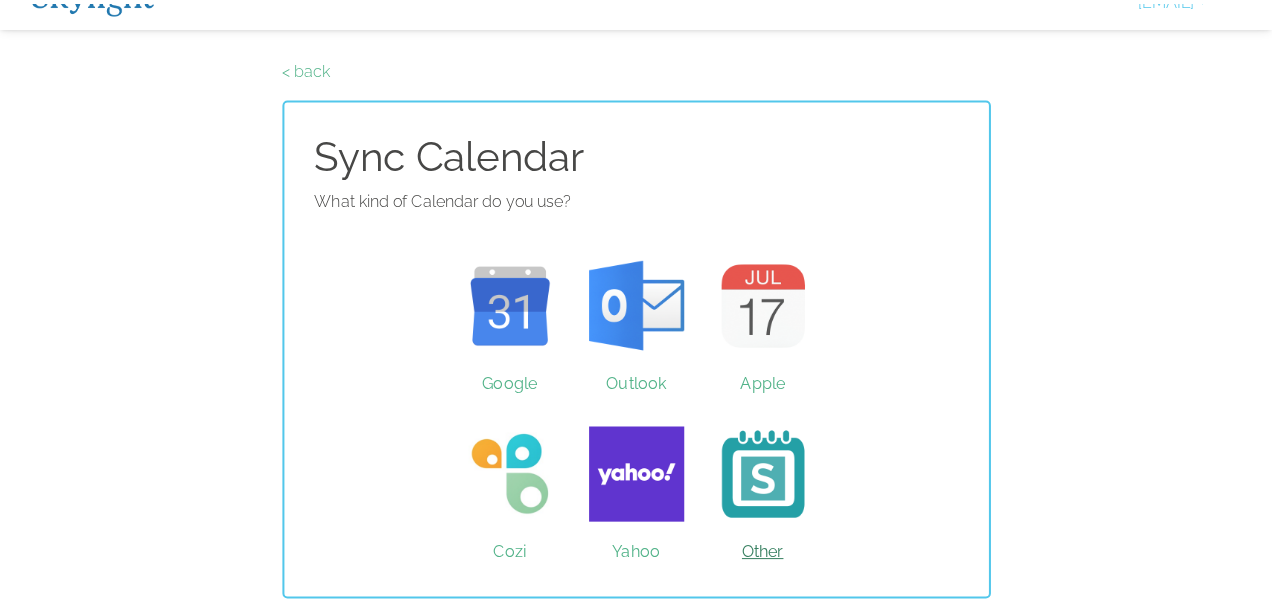 scroll, scrollTop: 0, scrollLeft: 0, axis: both 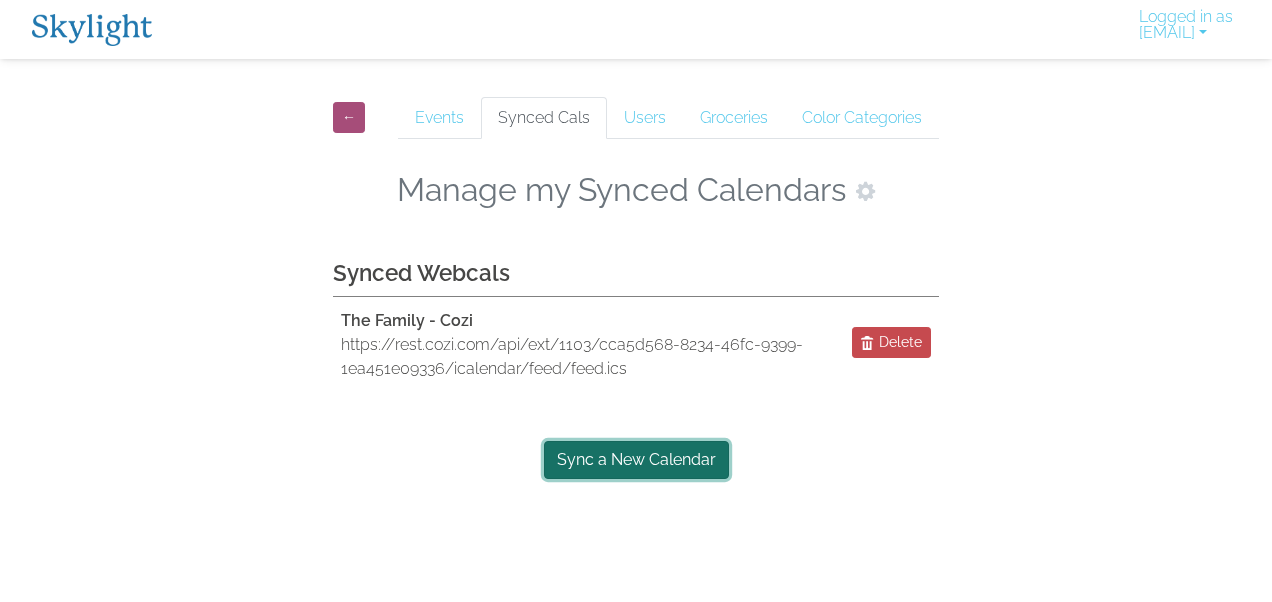 click on "Sync a New Calendar" at bounding box center (636, 460) 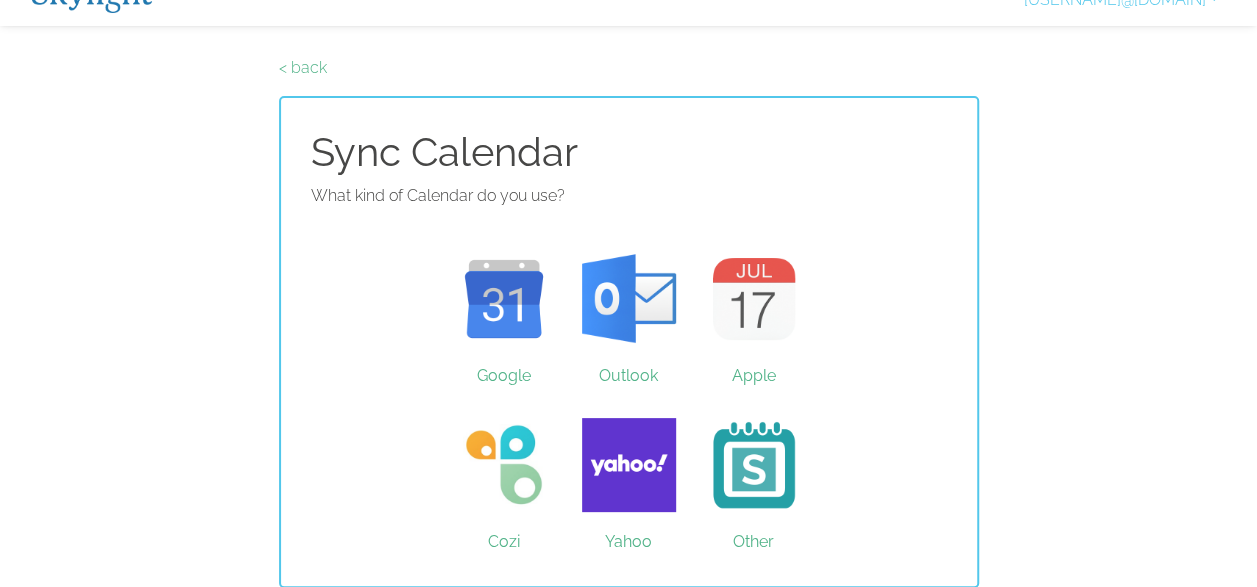 scroll, scrollTop: 34, scrollLeft: 0, axis: vertical 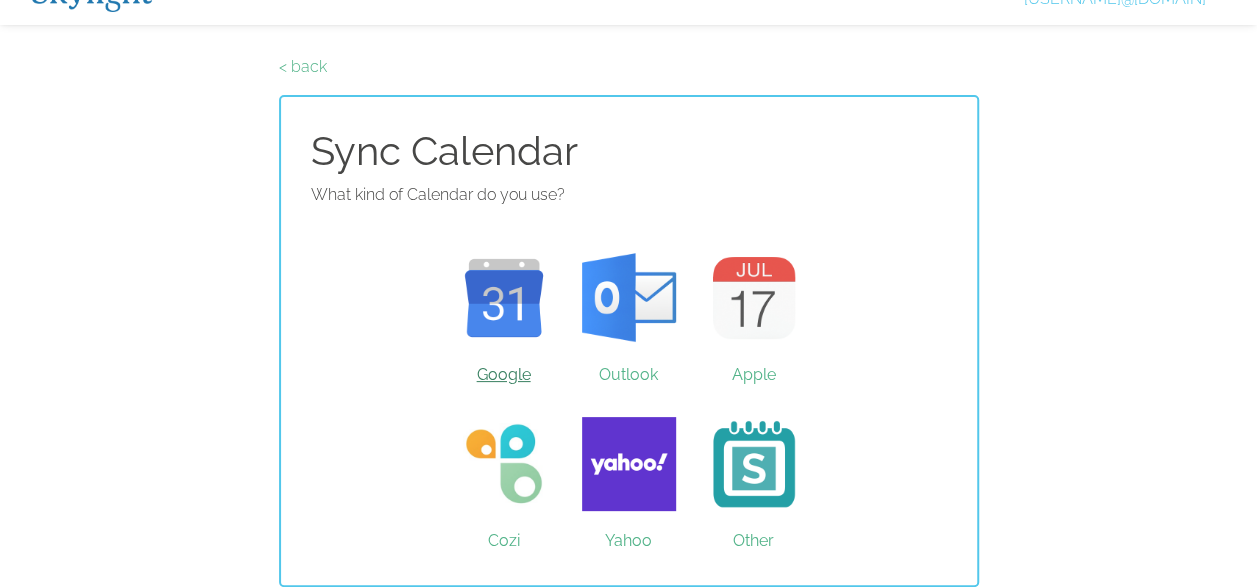 click on "Google" at bounding box center (503, 298) 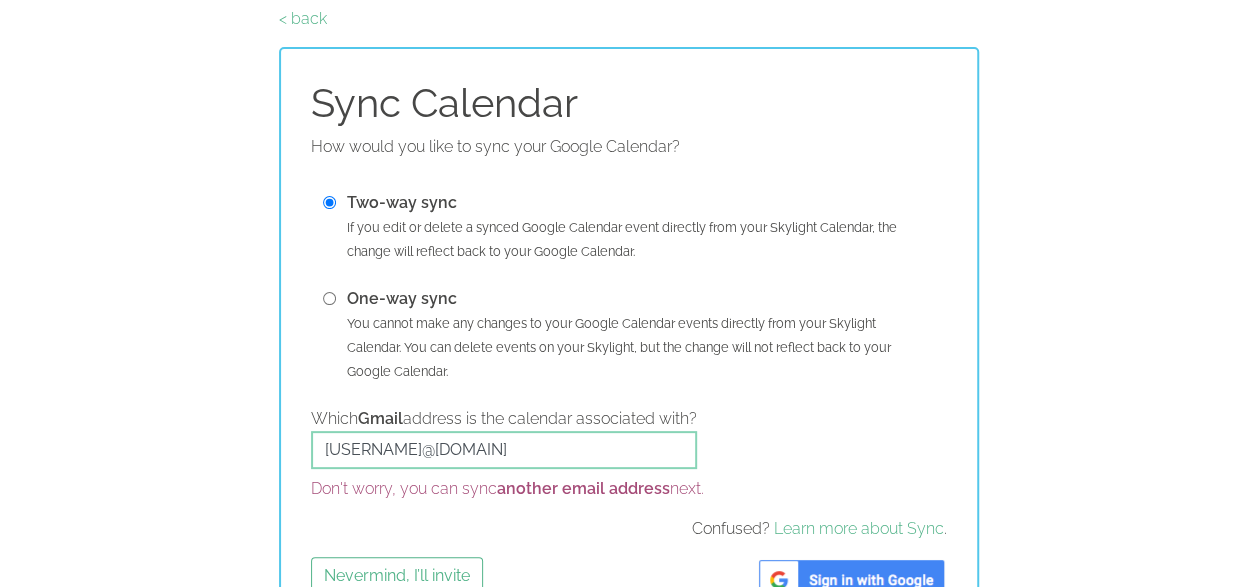 scroll, scrollTop: 145, scrollLeft: 0, axis: vertical 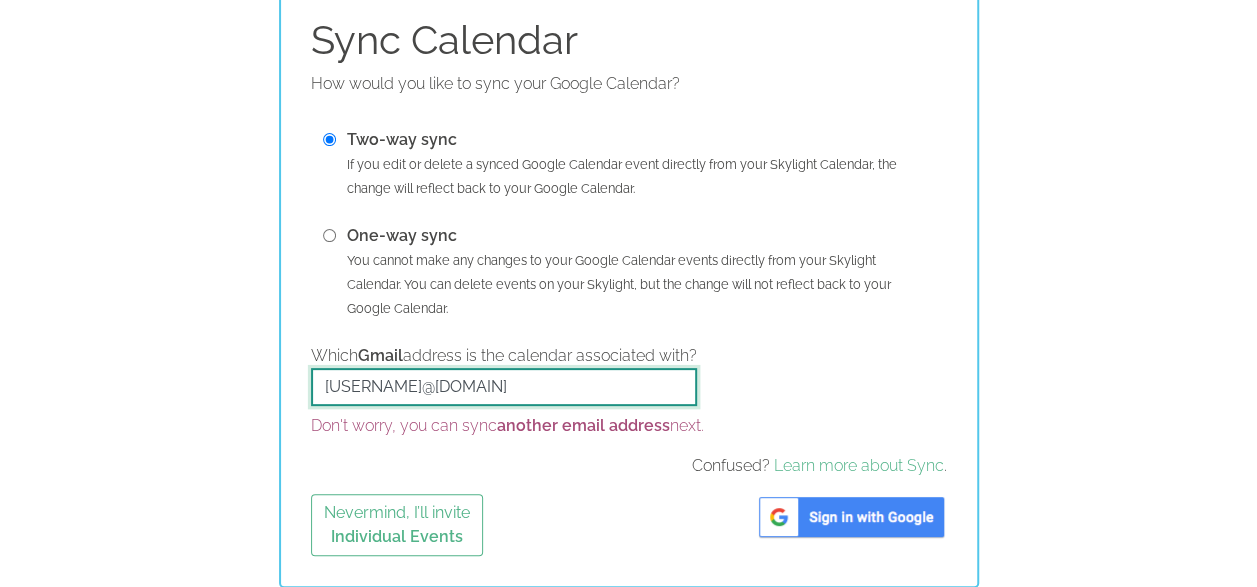 click on "[EMAIL]" at bounding box center [504, 387] 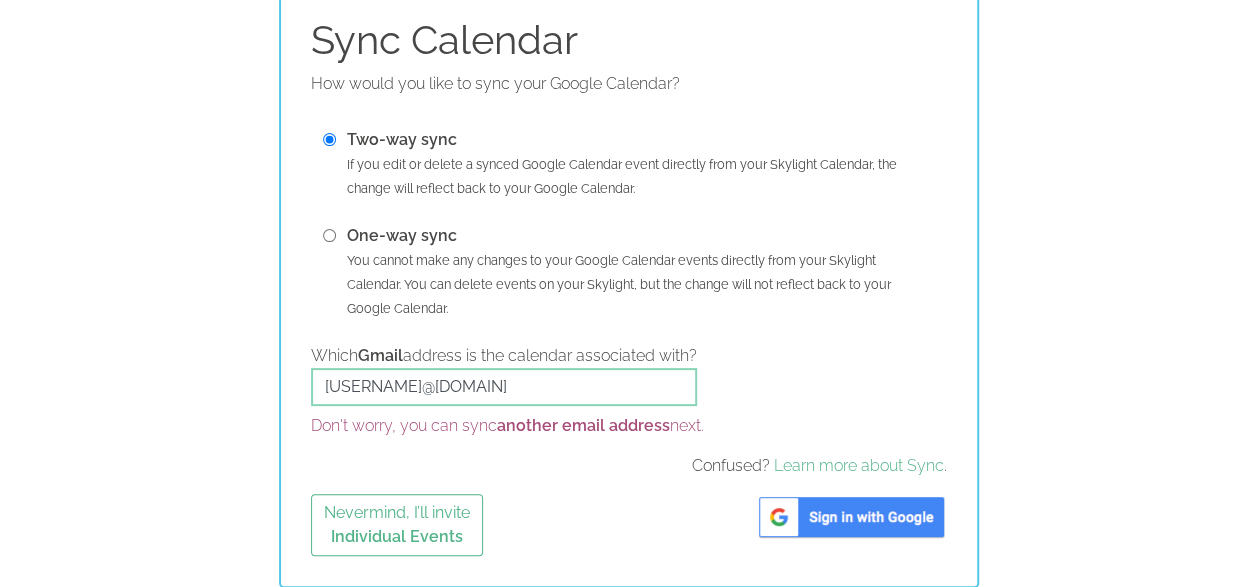 click on "Which  Gmail  address is the calendar associated with? myra.jean.norman@gmail.com Don't worry, you can sync  another email address  next. Confused?   Learn more about Sync ." at bounding box center [629, 411] 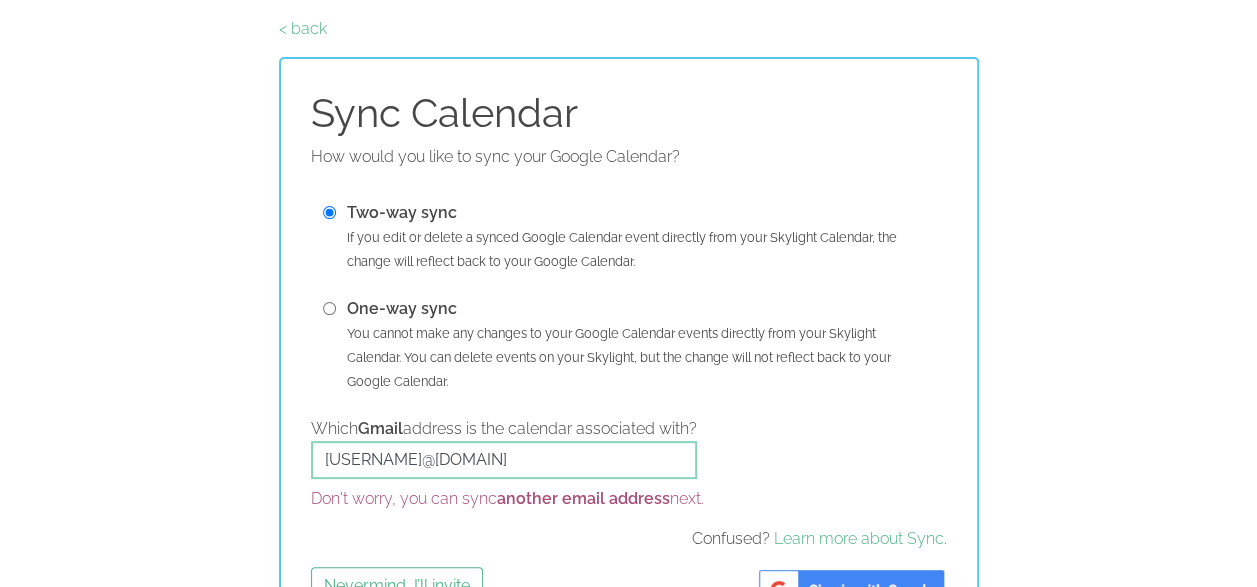 scroll, scrollTop: 145, scrollLeft: 0, axis: vertical 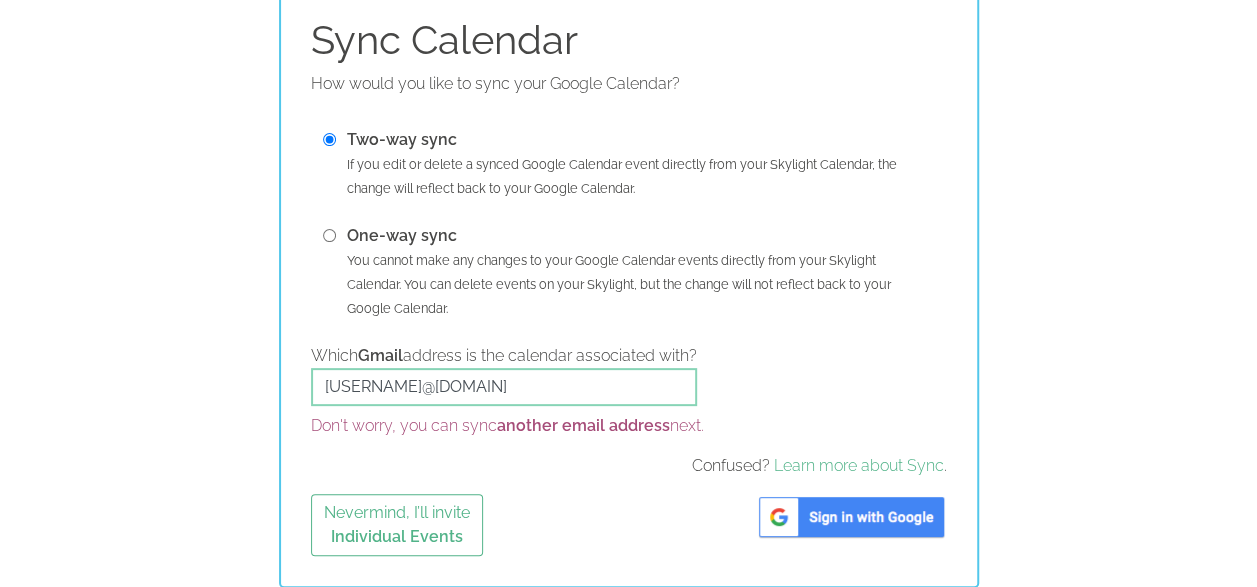 click at bounding box center [851, 517] 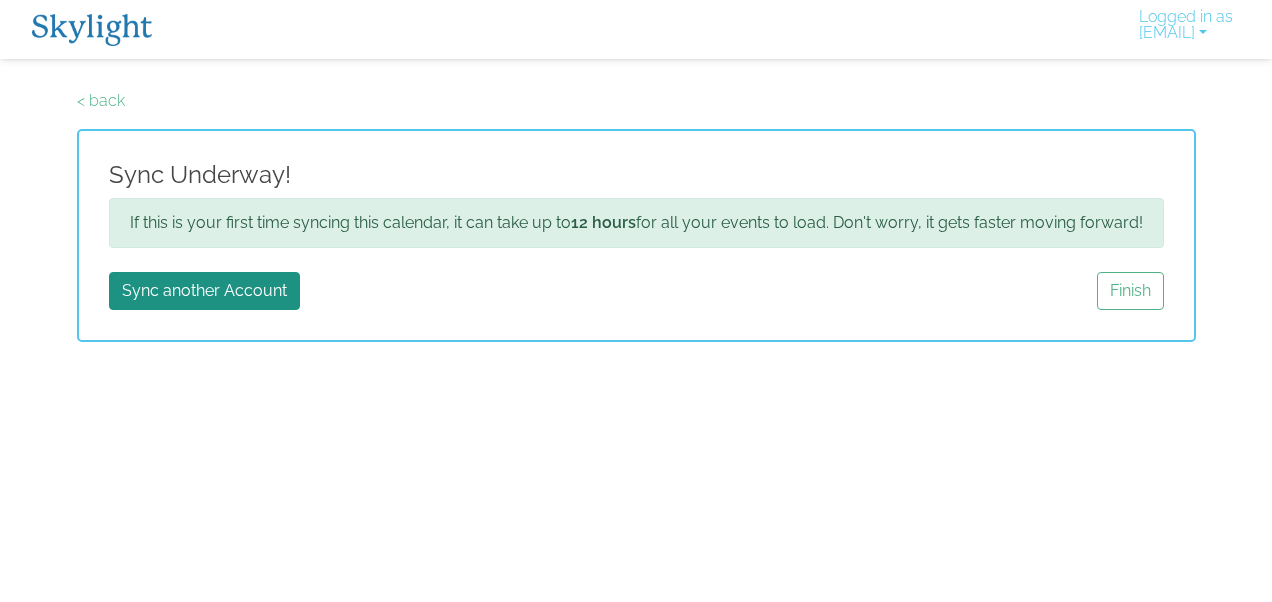 scroll, scrollTop: 0, scrollLeft: 0, axis: both 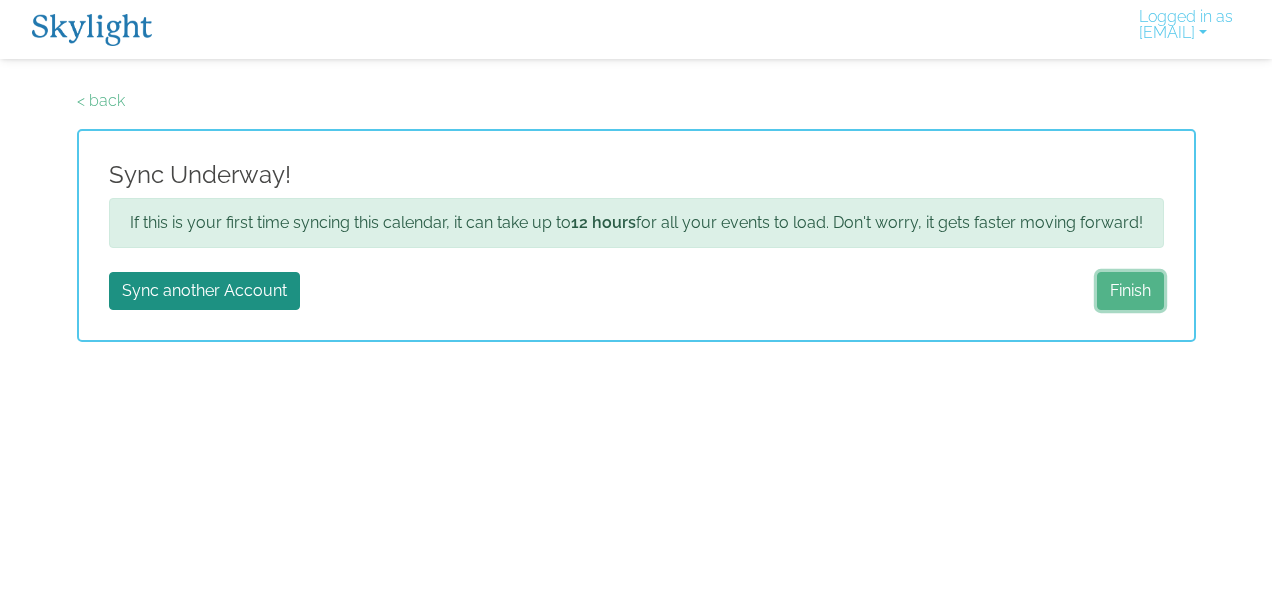 click on "Finish" at bounding box center [1130, 291] 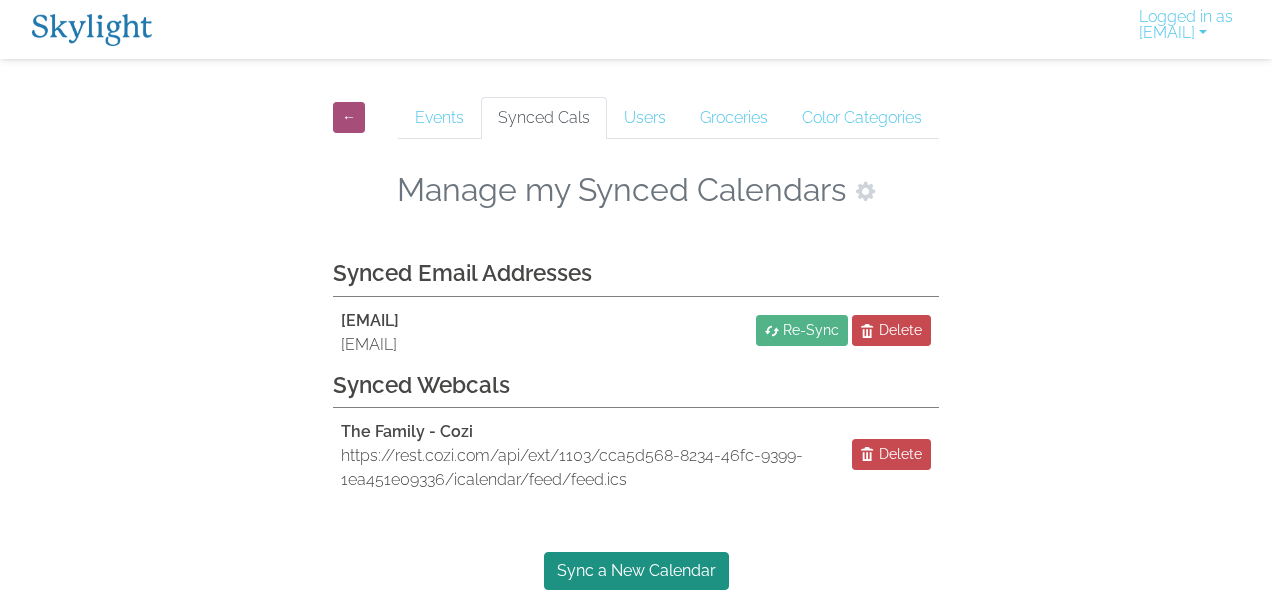 scroll, scrollTop: 0, scrollLeft: 0, axis: both 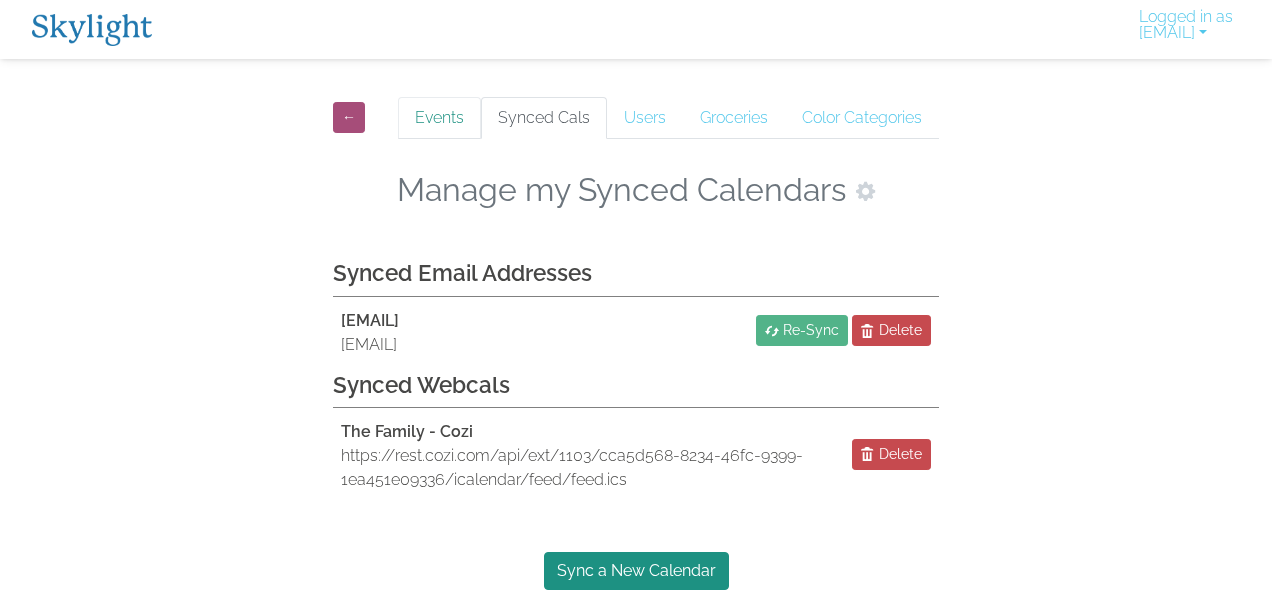 click on "Events" at bounding box center [439, 118] 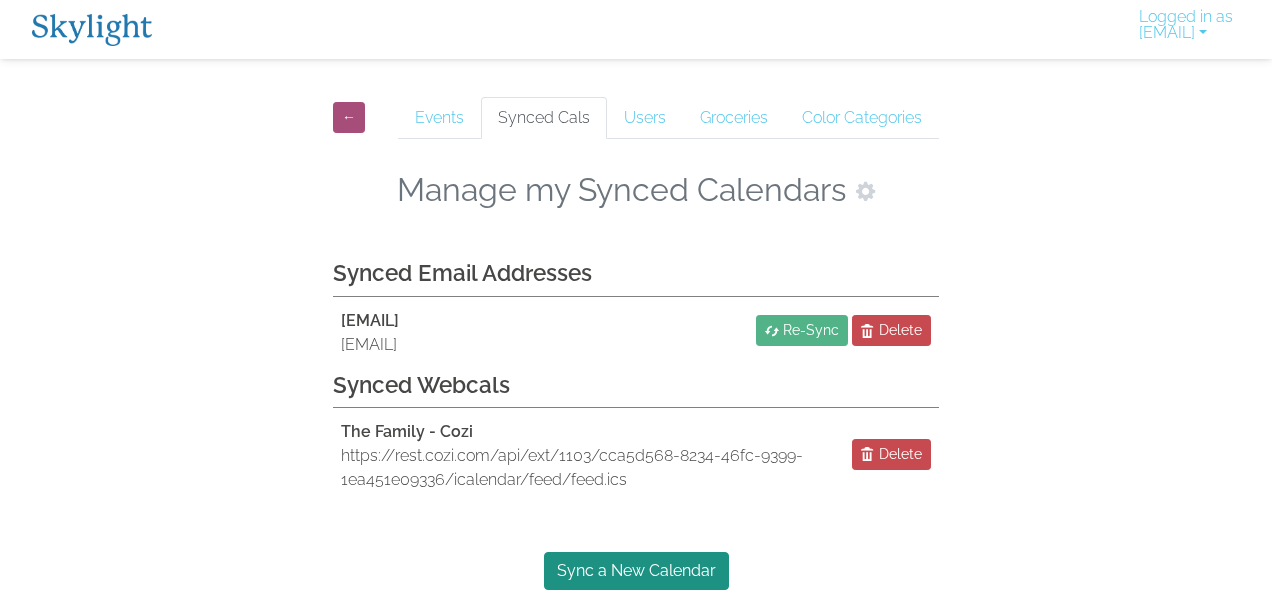 scroll, scrollTop: 0, scrollLeft: 0, axis: both 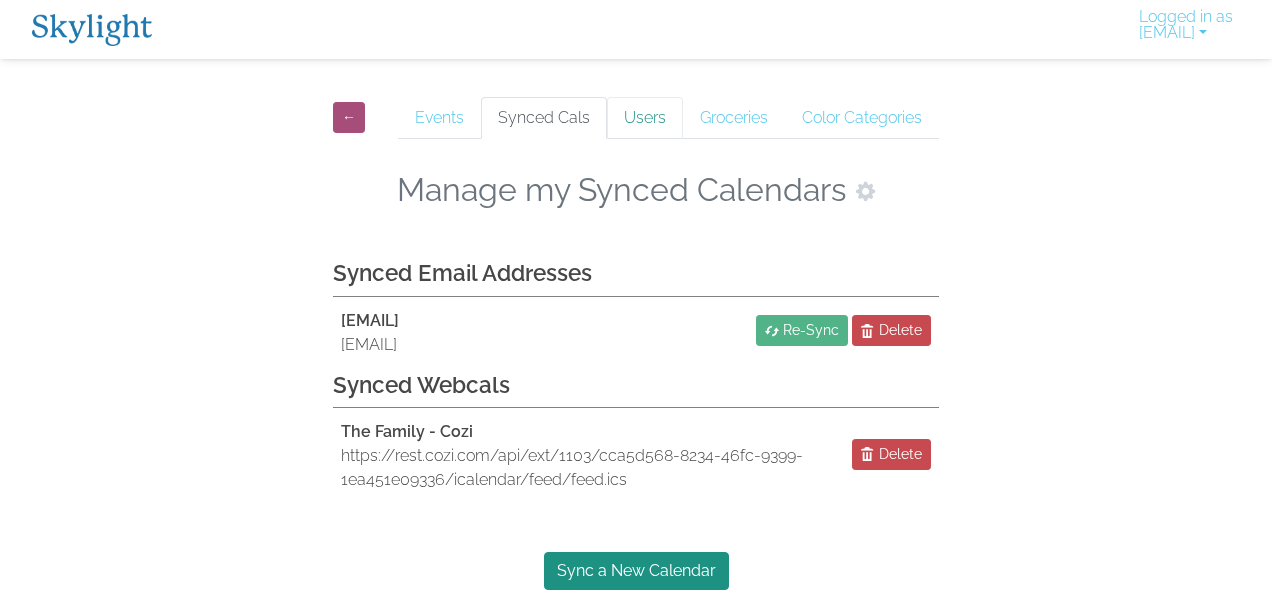 click on "Users" at bounding box center (645, 118) 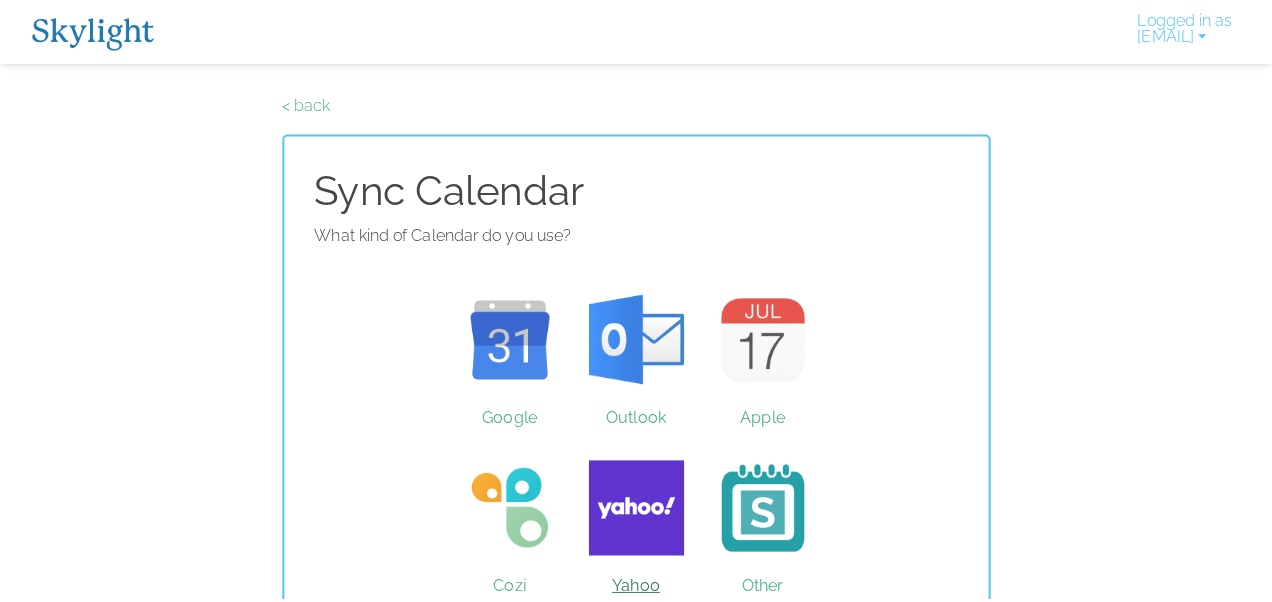 scroll, scrollTop: 0, scrollLeft: 0, axis: both 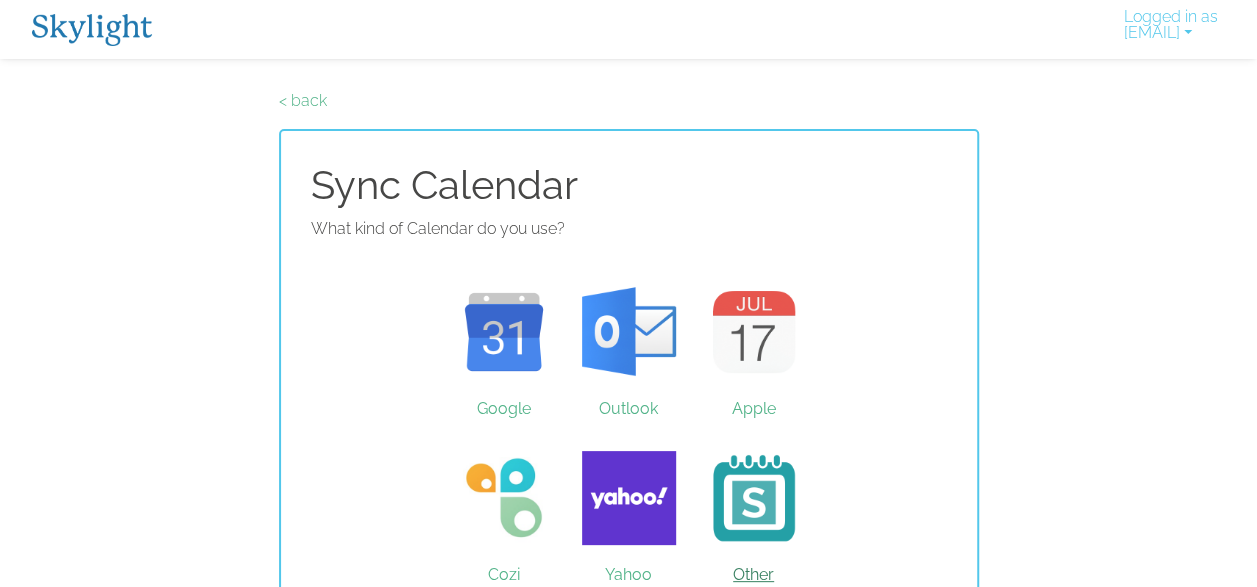 click on "Other" at bounding box center (753, 498) 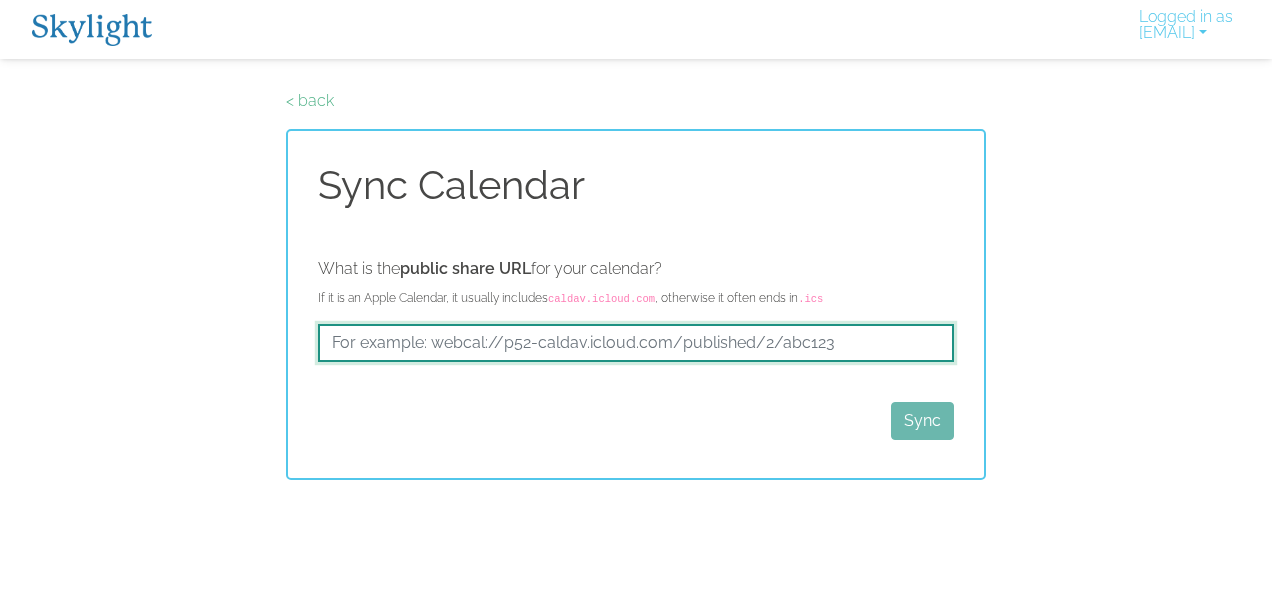 click at bounding box center (636, 343) 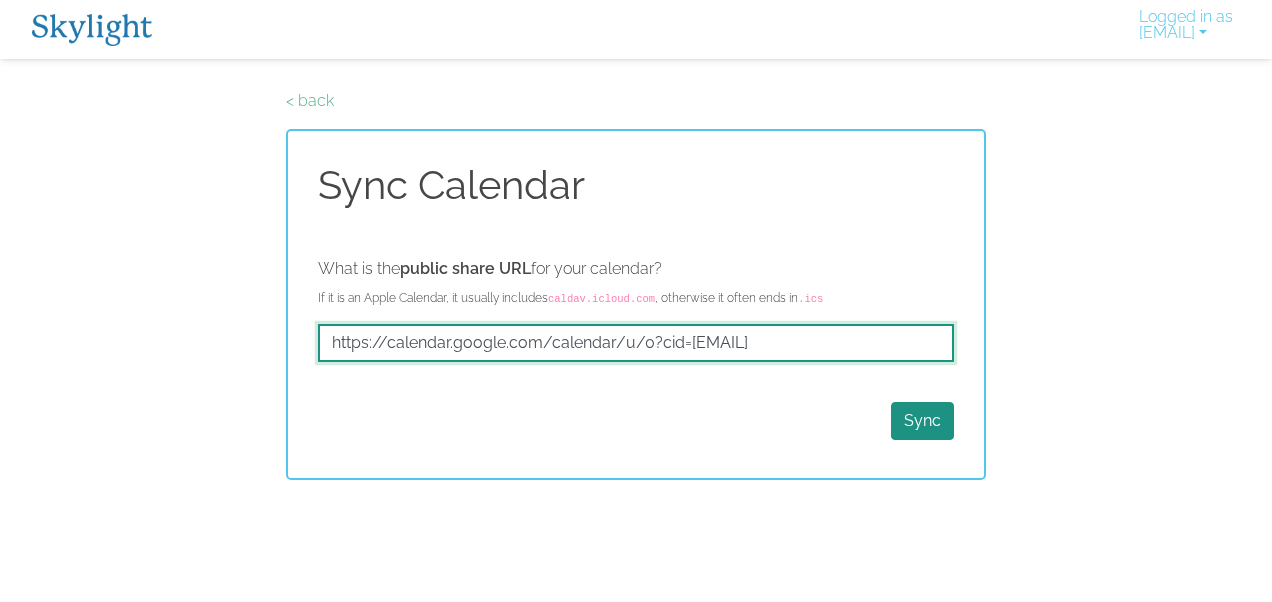 scroll, scrollTop: 0, scrollLeft: 907, axis: horizontal 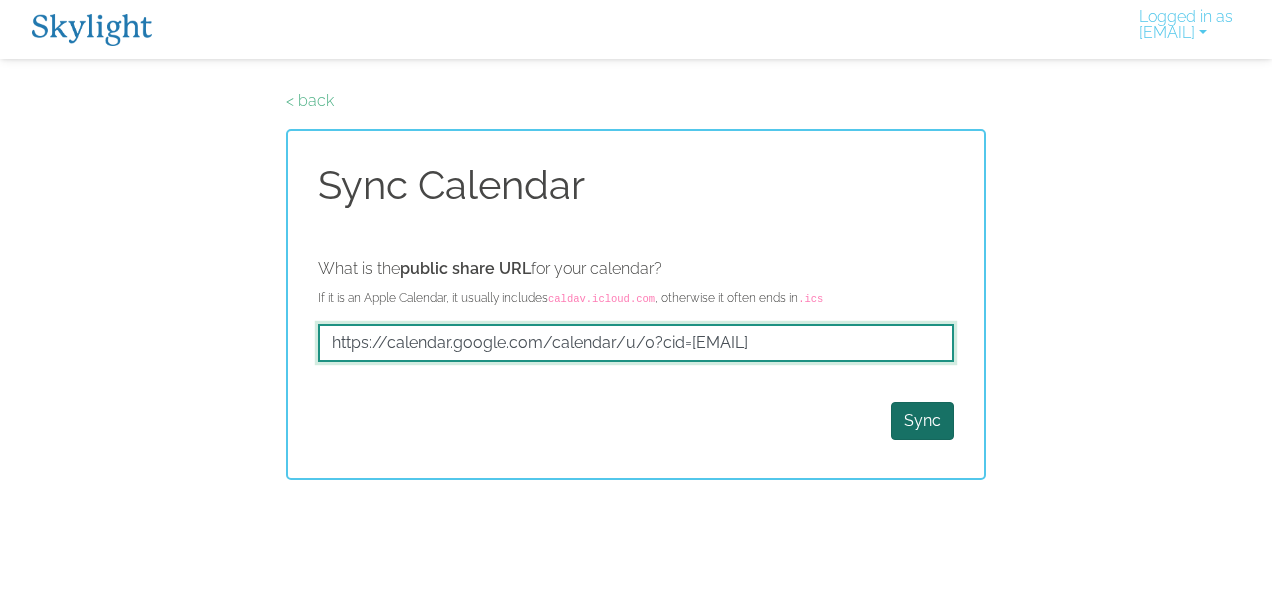 type on "https://calendar.google.com/calendar/u/0?cid=YzE0ZTg1N2E0MzE3MWJjOGQzNGMyOGFkOWFjZjA2N2FiMTI5Njg5ZGRkMjIwMjFjNGQxYTM4N2ZmMTdiNTU2M0Bncm91cC5jYWxlbmRhci5nb29nbGUuY29t" 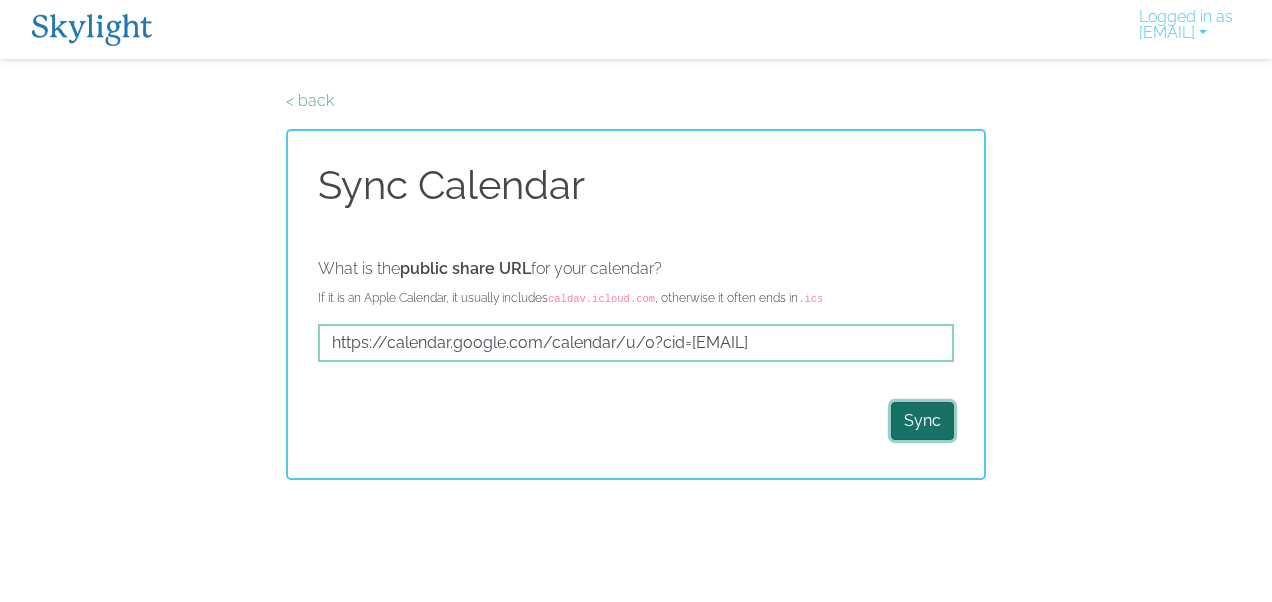 click on "Sync" at bounding box center (922, 421) 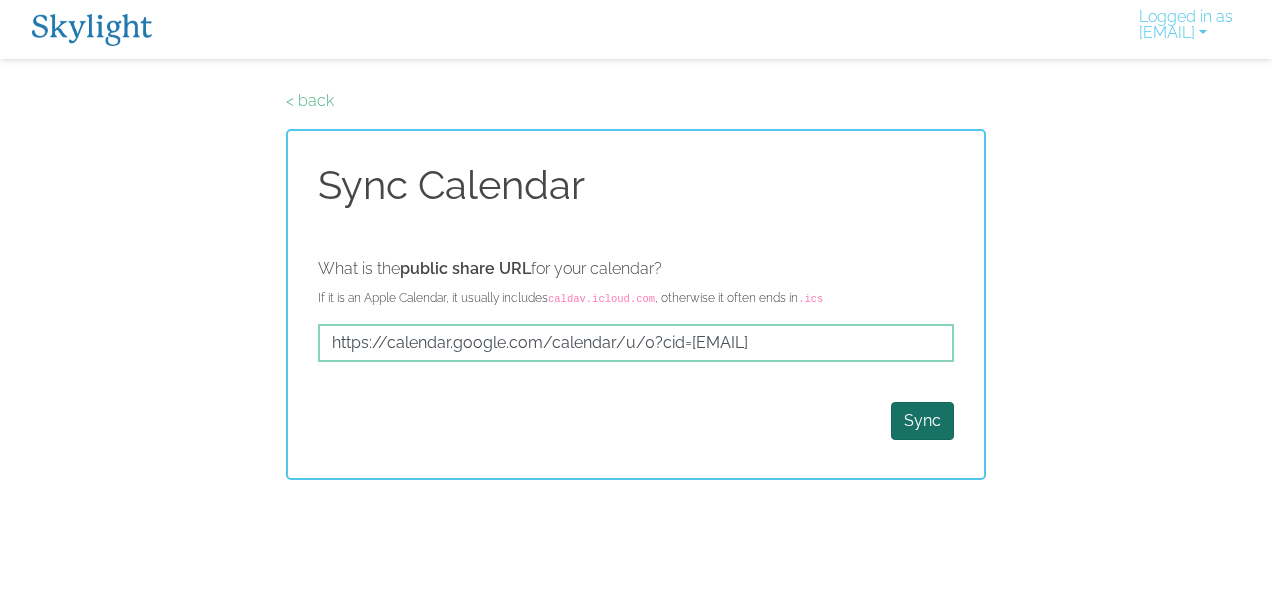 scroll, scrollTop: 0, scrollLeft: 0, axis: both 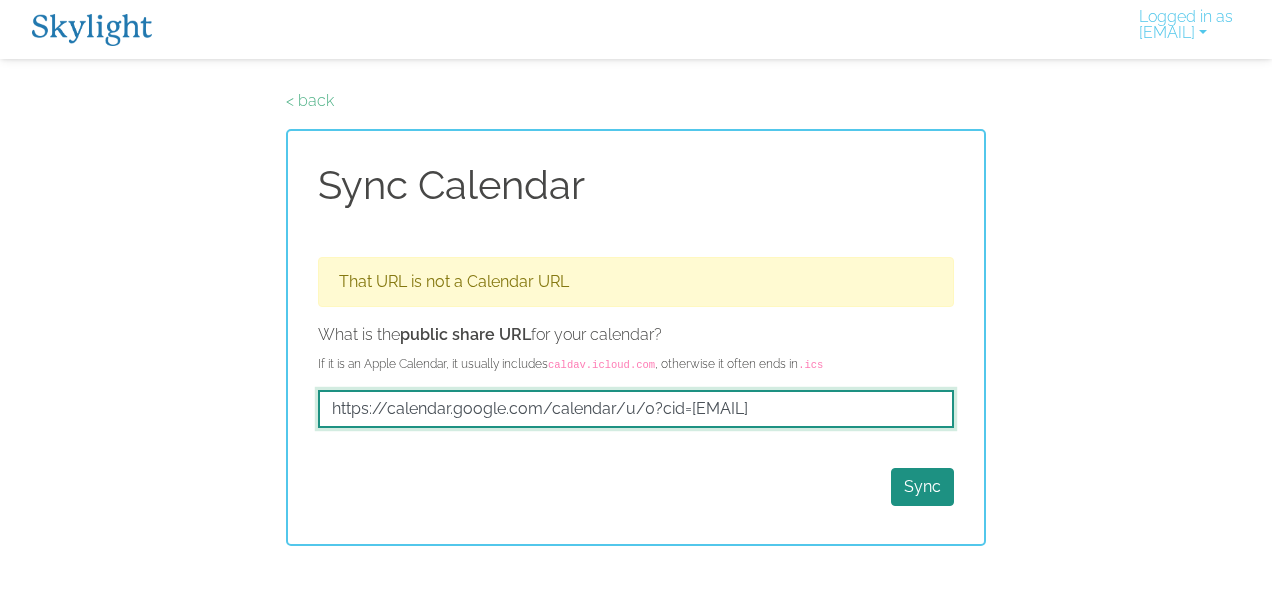 drag, startPoint x: 334, startPoint y: 406, endPoint x: 1187, endPoint y: 411, distance: 853.01465 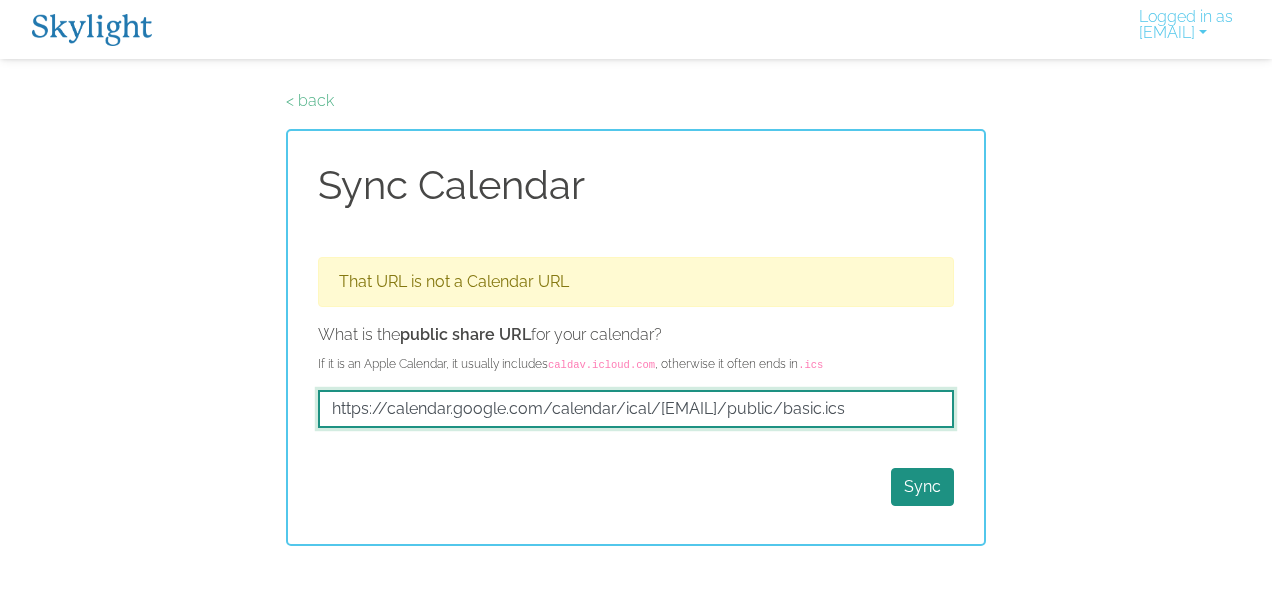 scroll, scrollTop: 0, scrollLeft: 628, axis: horizontal 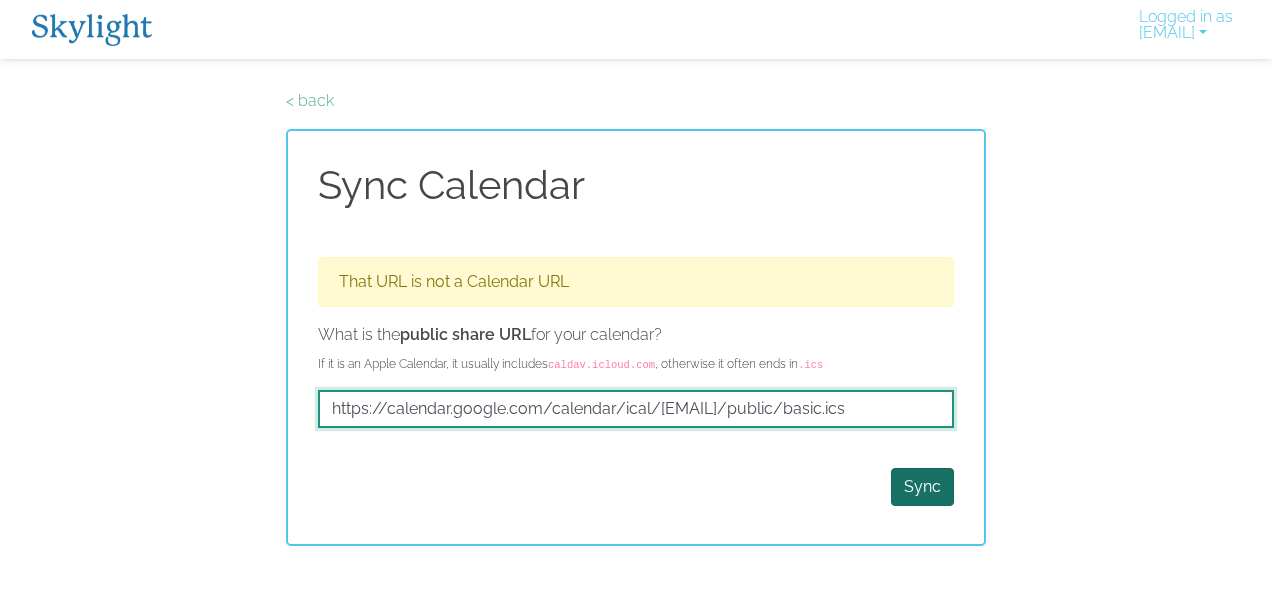 type on "https://calendar.google.com/calendar/ical/c14e857a43171bc8d34c28ad9acf067ab129689ddd22021c4d1a387ff17b5563%40group.calendar.google.com/public/basic.ics" 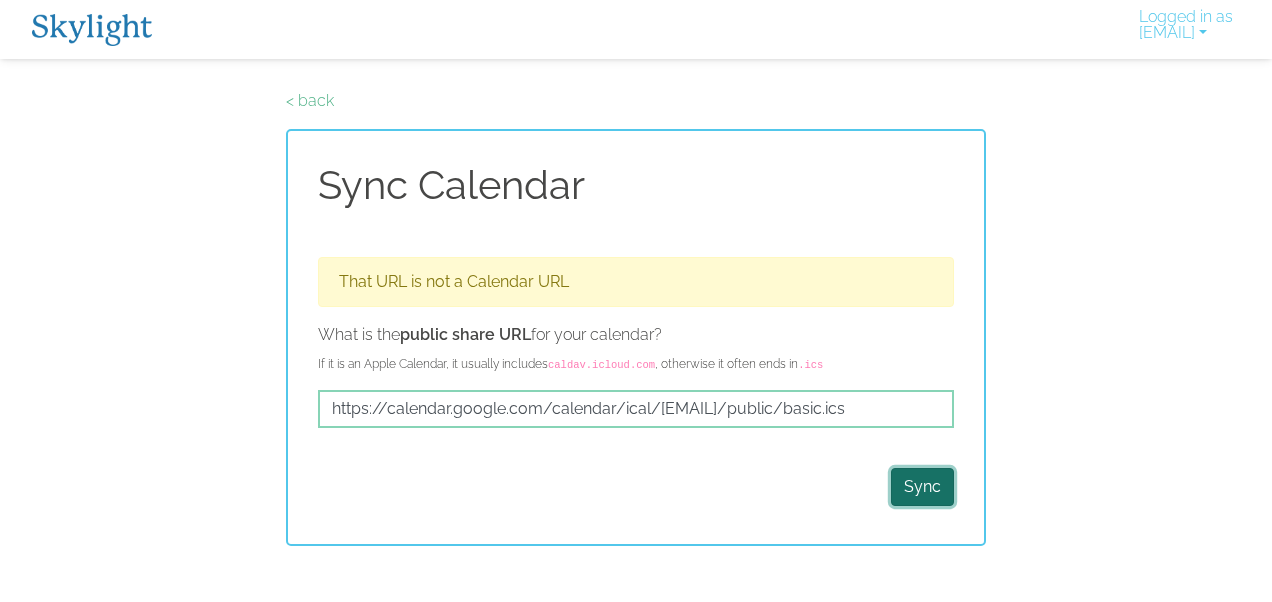 click on "Sync" at bounding box center (922, 487) 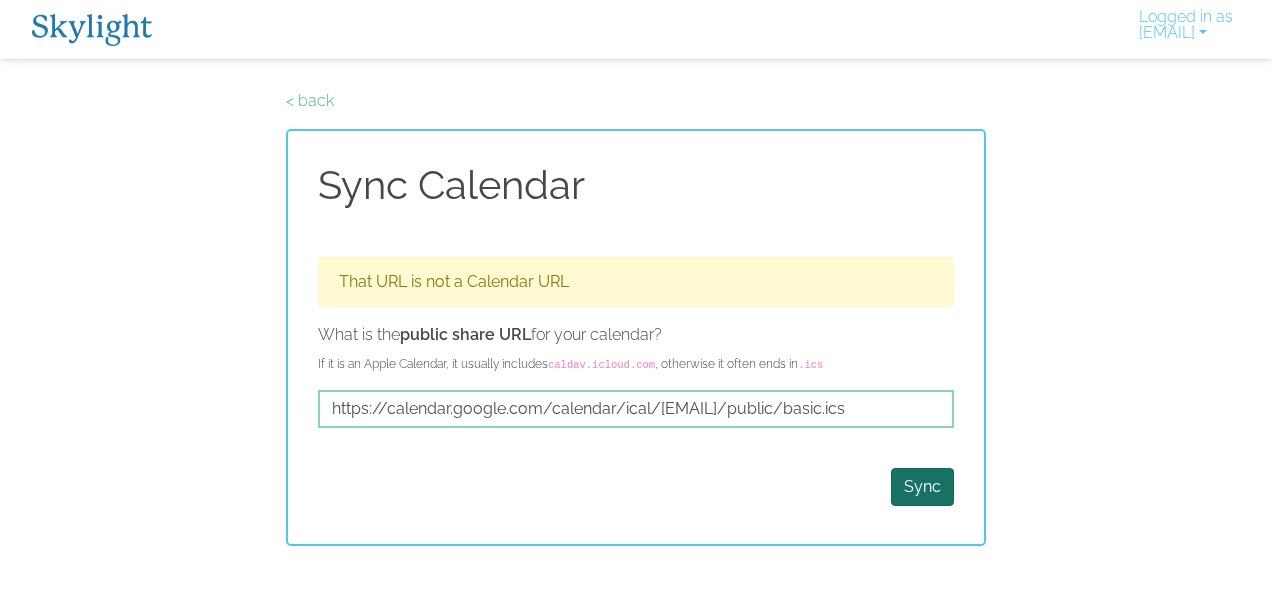 scroll, scrollTop: 0, scrollLeft: 0, axis: both 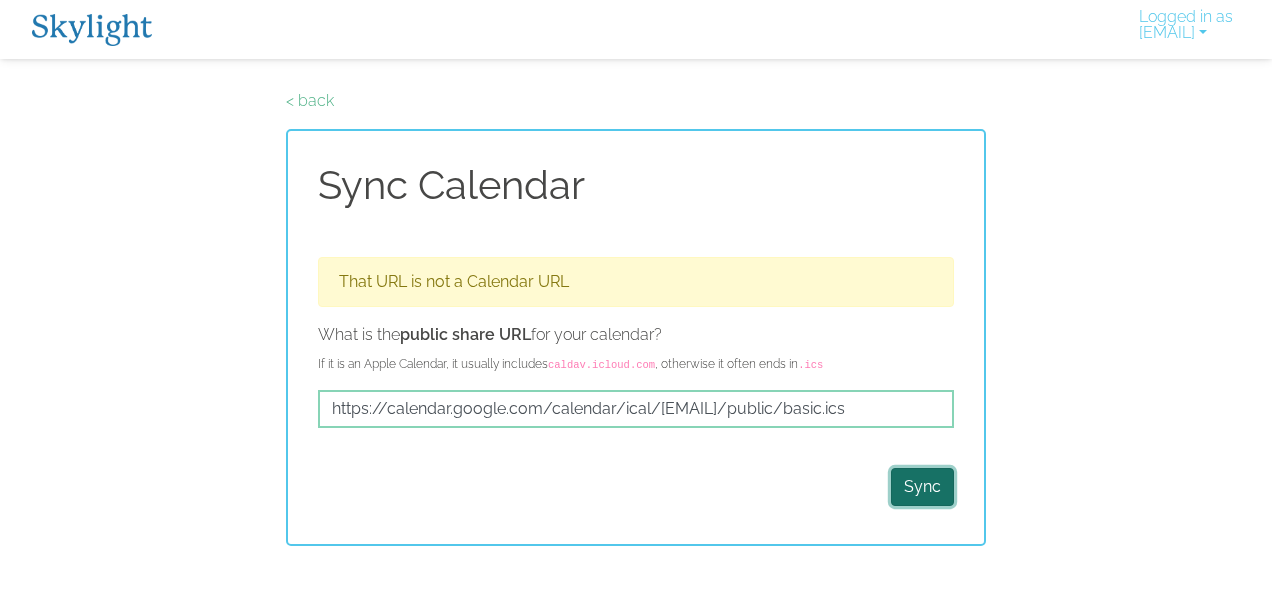 click on "Sync" at bounding box center (922, 487) 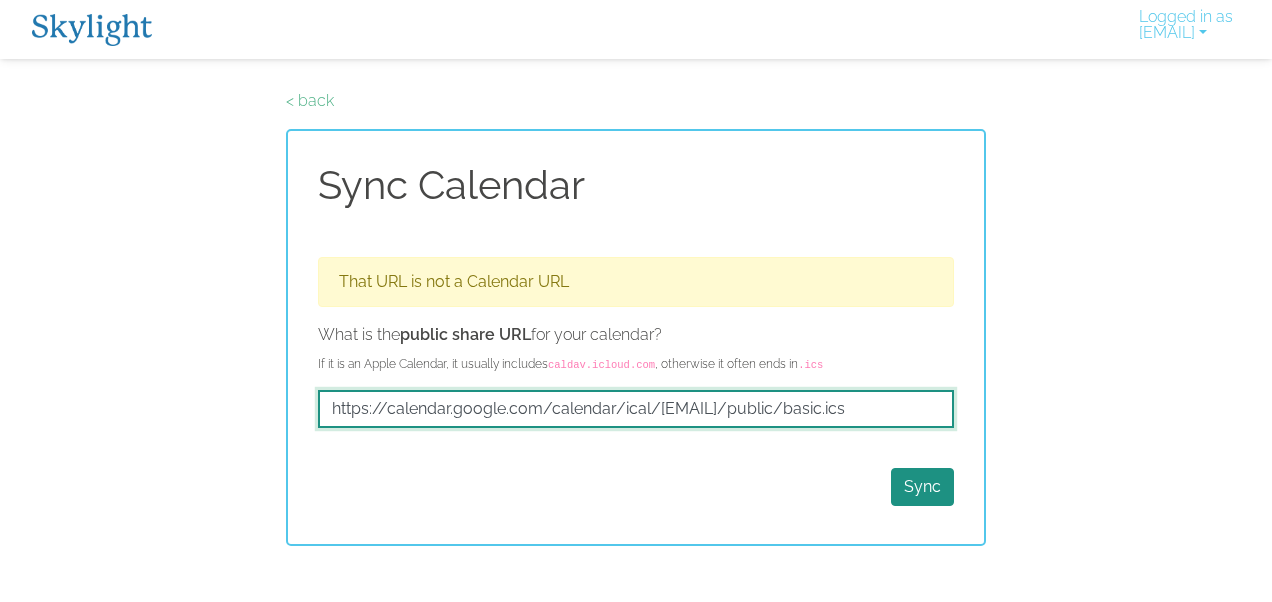drag, startPoint x: 327, startPoint y: 403, endPoint x: 1271, endPoint y: 452, distance: 945.2709 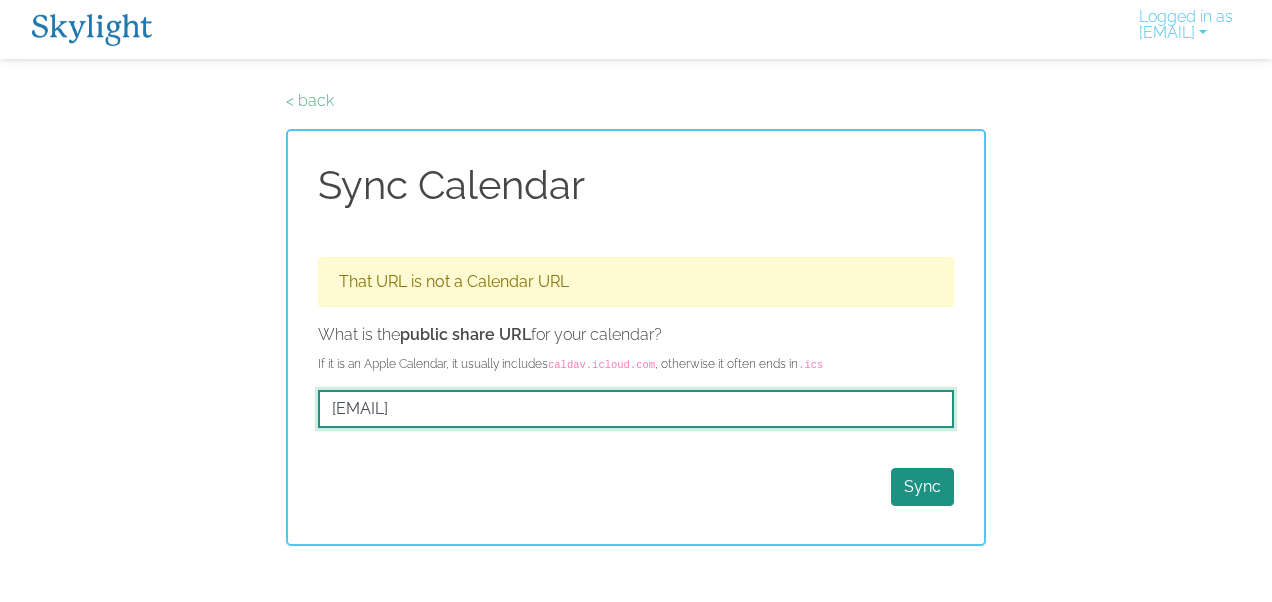 scroll, scrollTop: 0, scrollLeft: 159, axis: horizontal 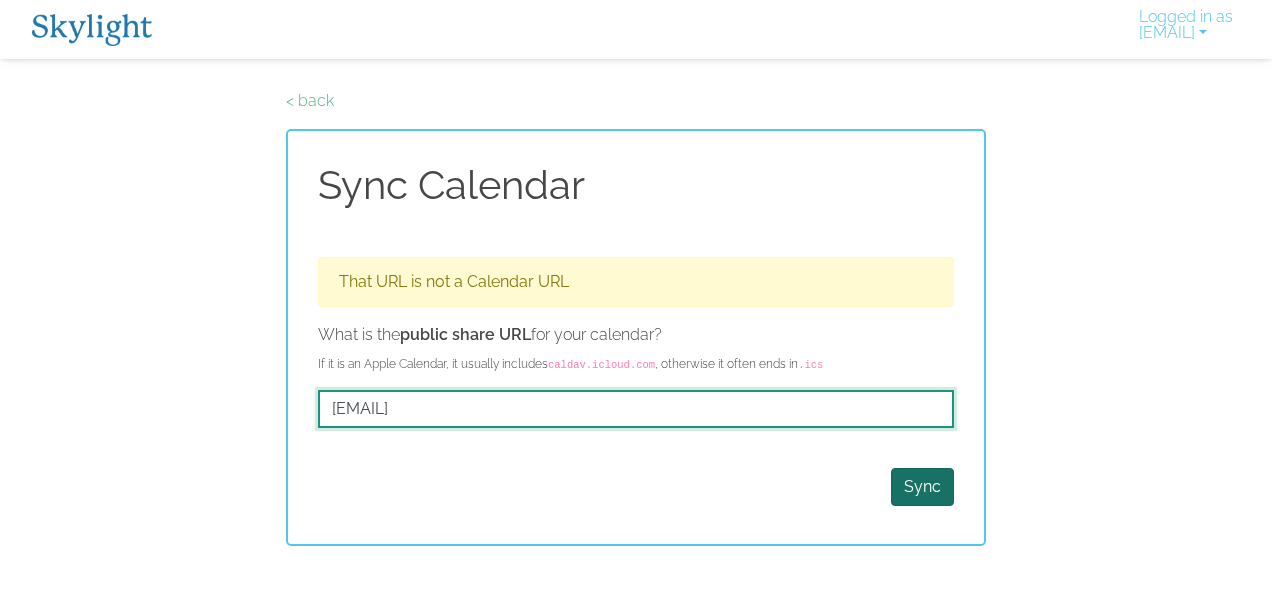 type on "c14e857a43171bc8d34c28ad9acf067ab129689ddd22021c4d1a387ff17b5563@group.calendar.google.com" 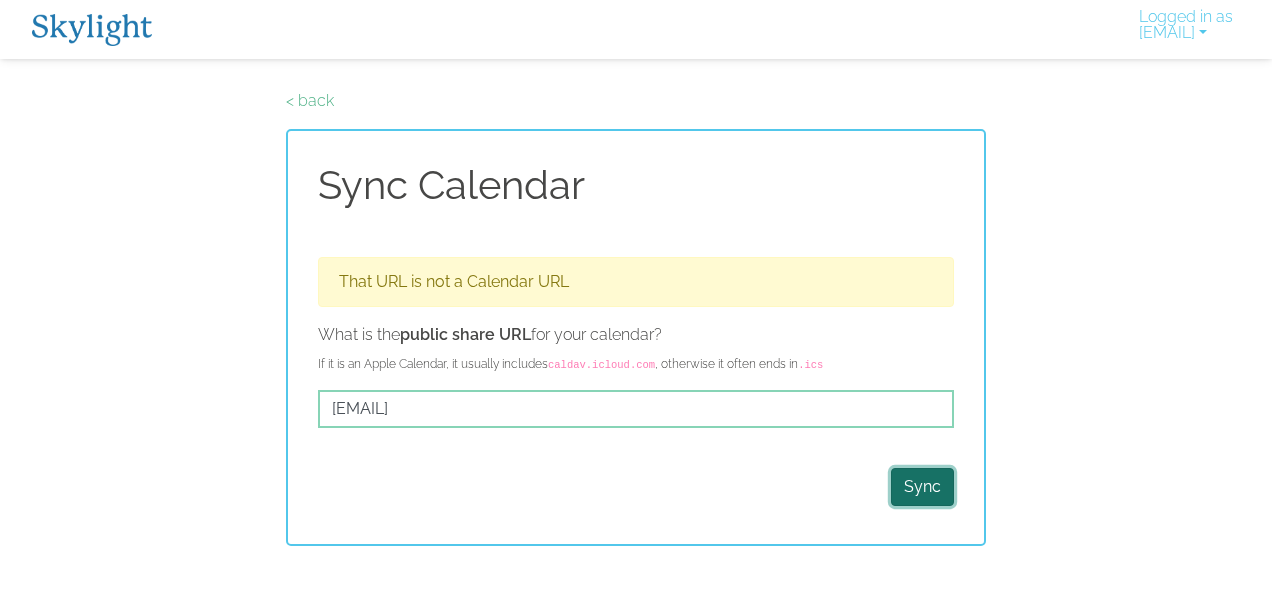 click on "Sync" at bounding box center (922, 487) 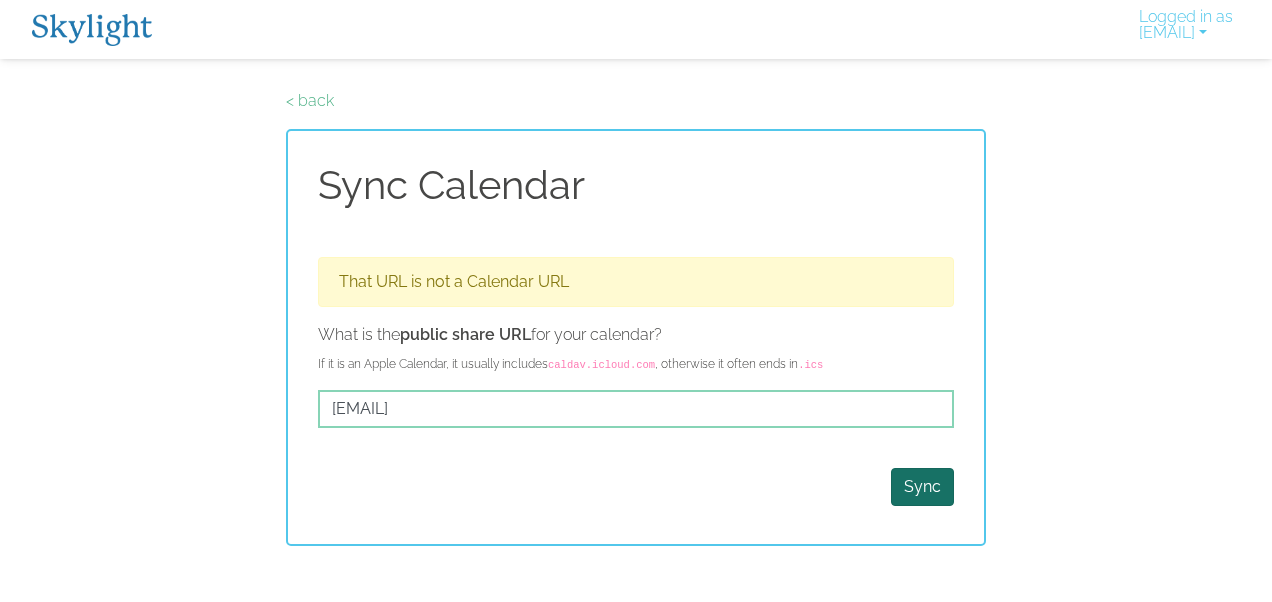 scroll, scrollTop: 0, scrollLeft: 0, axis: both 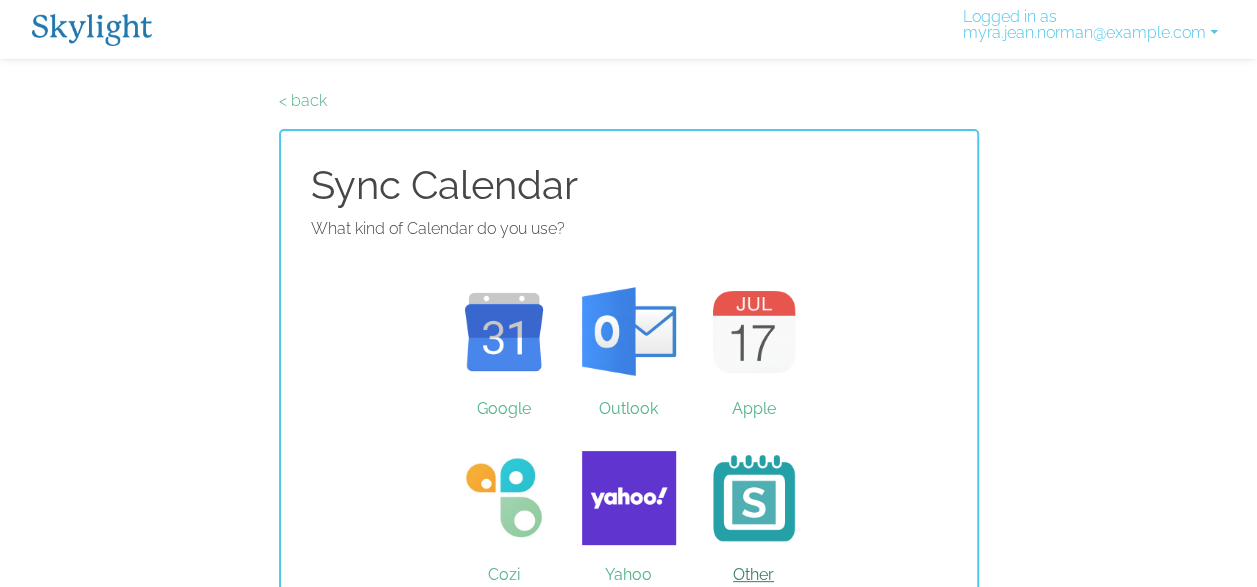 click on "Other" at bounding box center [753, 498] 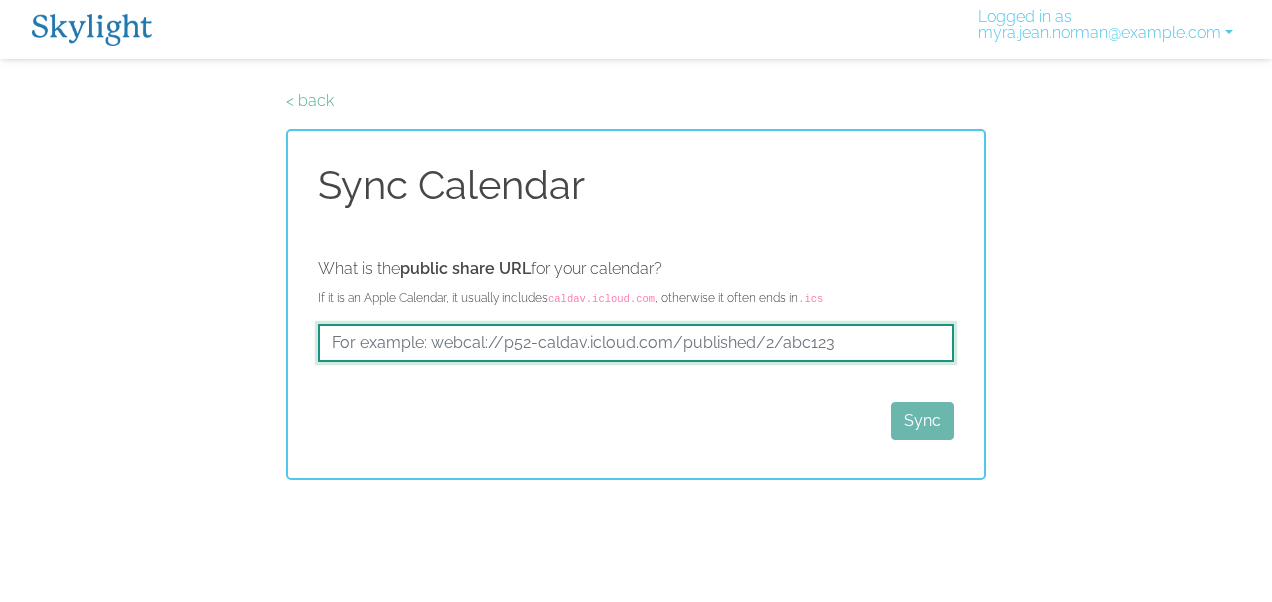 click at bounding box center (636, 343) 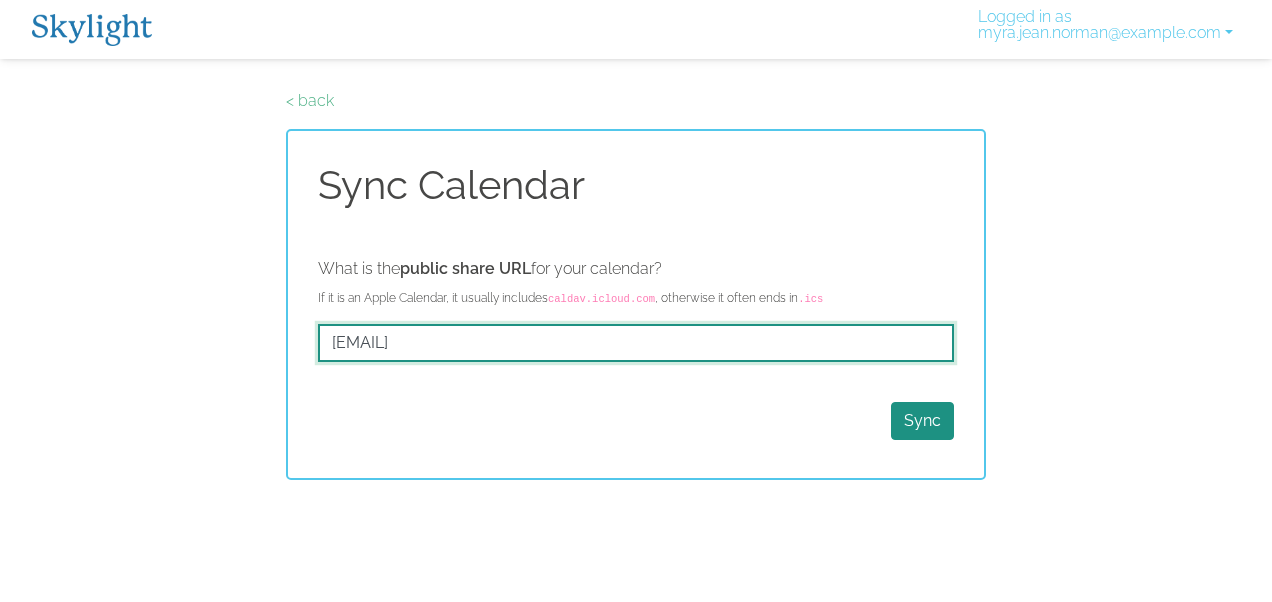 scroll, scrollTop: 0, scrollLeft: 156, axis: horizontal 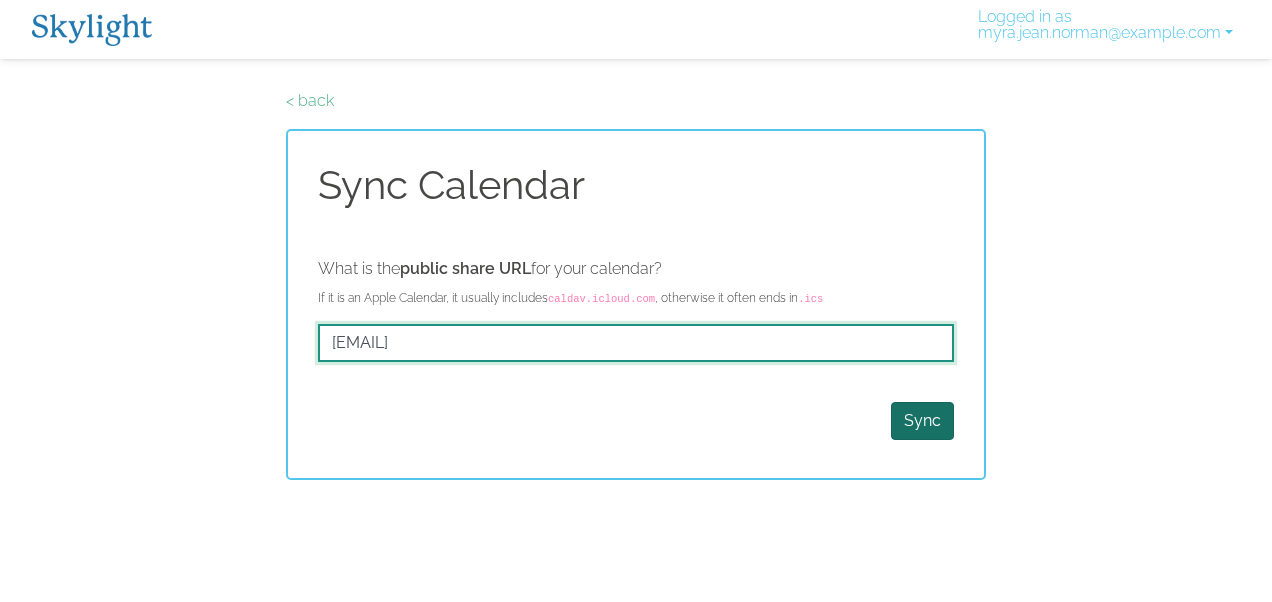 type on "[EMAIL]" 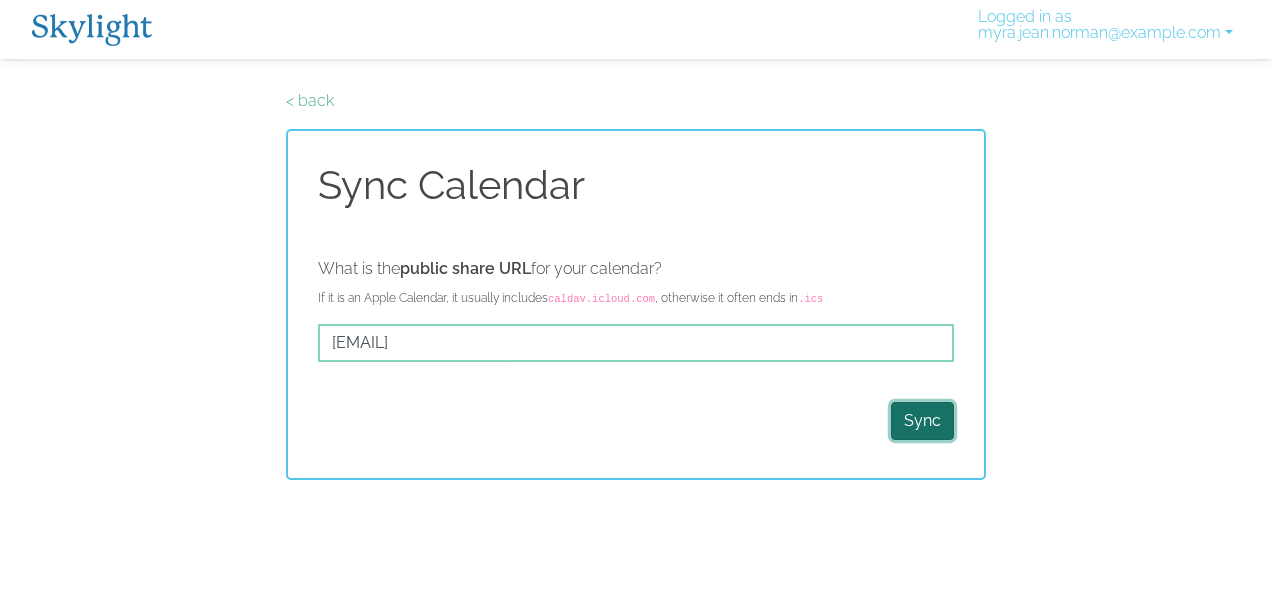 scroll, scrollTop: 0, scrollLeft: 0, axis: both 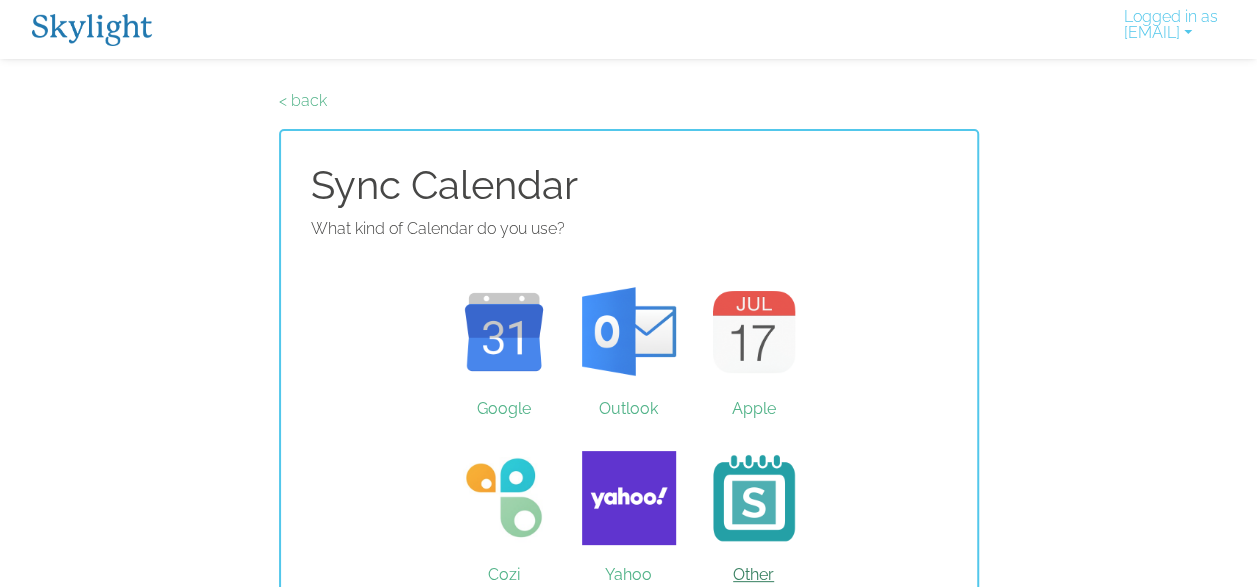 click on "Other" at bounding box center (753, 498) 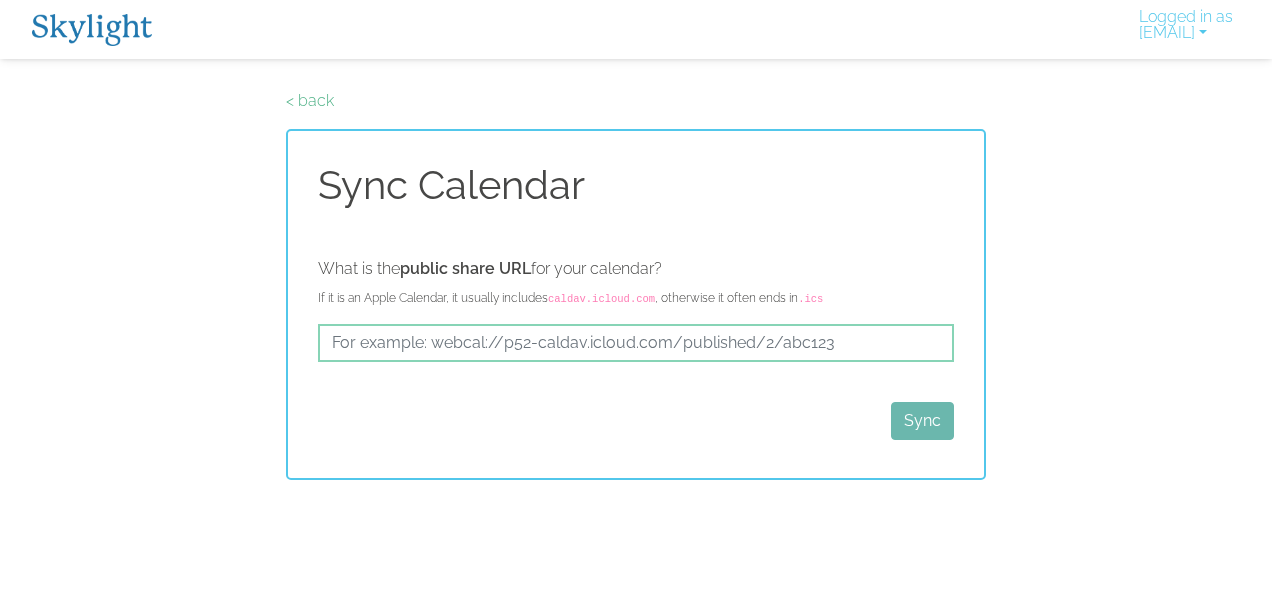 click at bounding box center (92, 30) 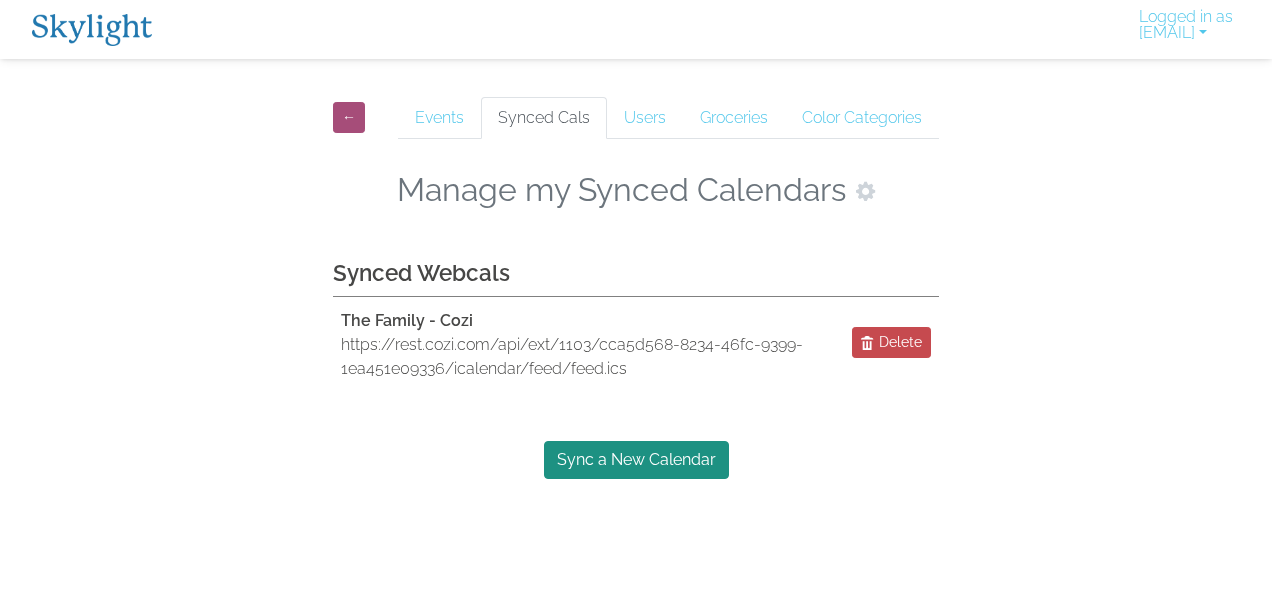 scroll, scrollTop: 0, scrollLeft: 0, axis: both 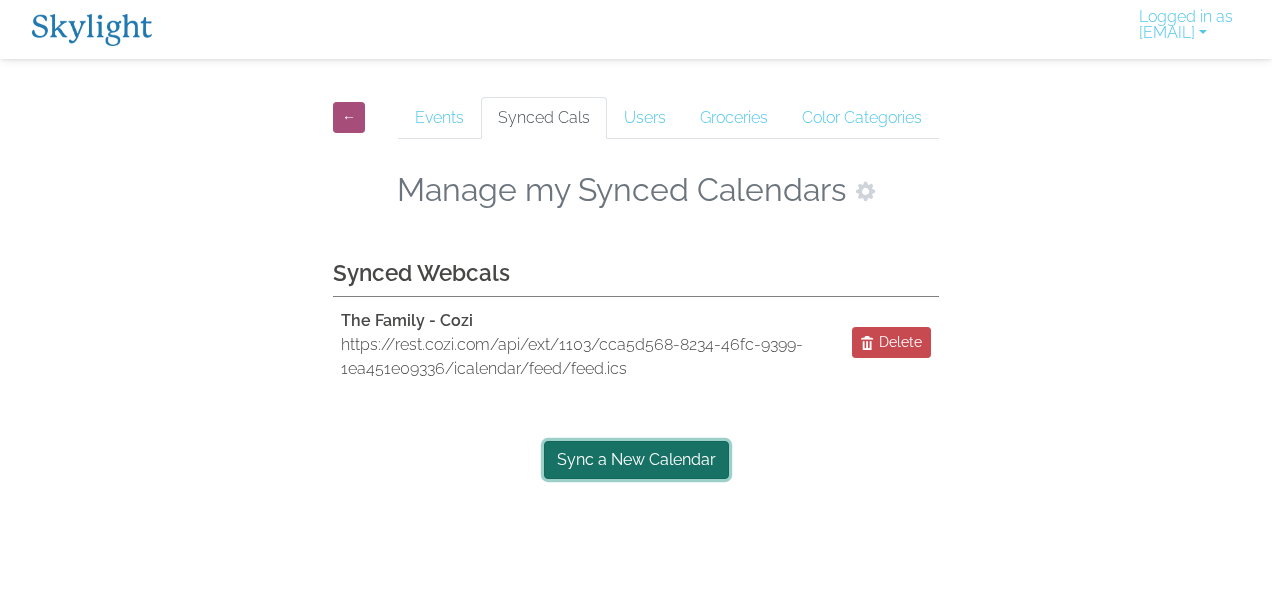 click on "Sync a New Calendar" at bounding box center (636, 460) 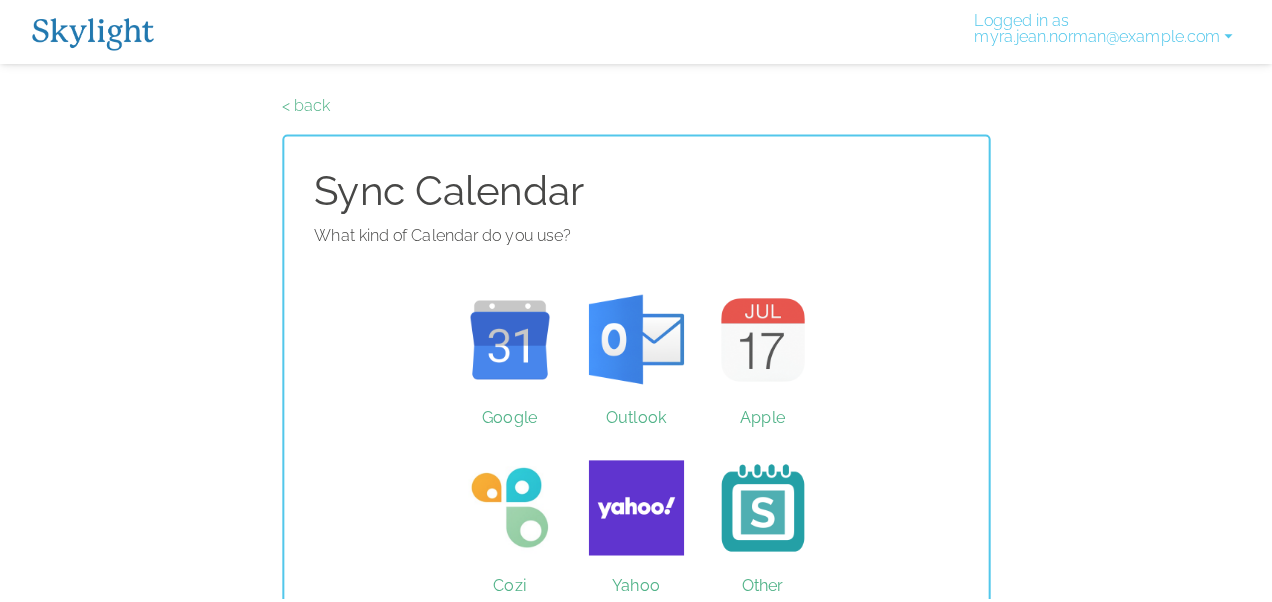 scroll, scrollTop: 0, scrollLeft: 0, axis: both 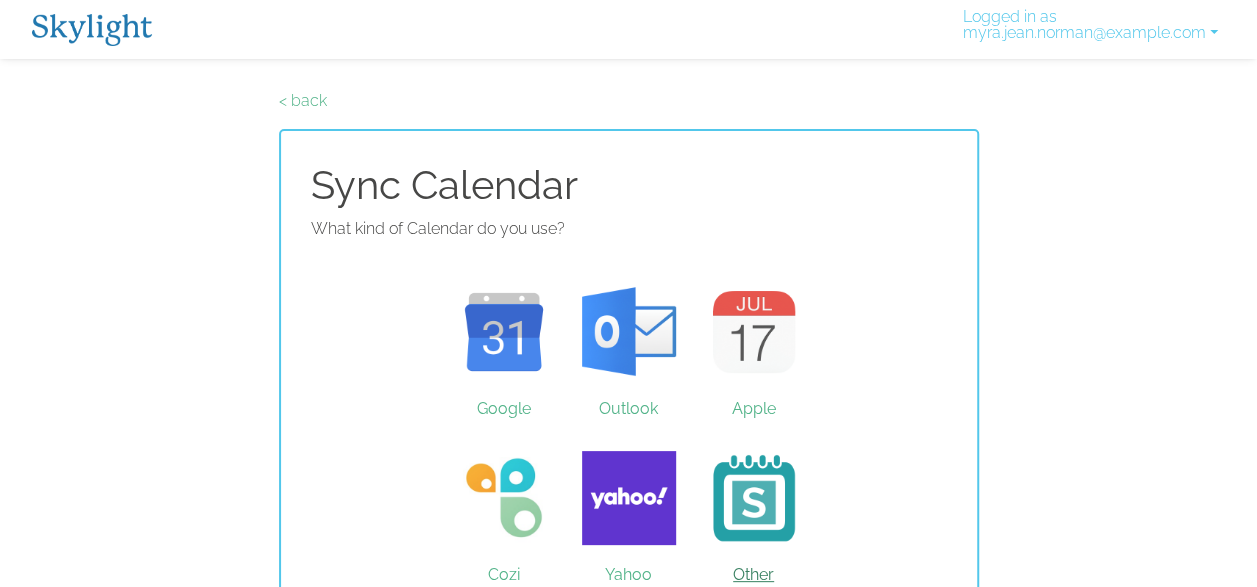 click on "Other" at bounding box center (753, 498) 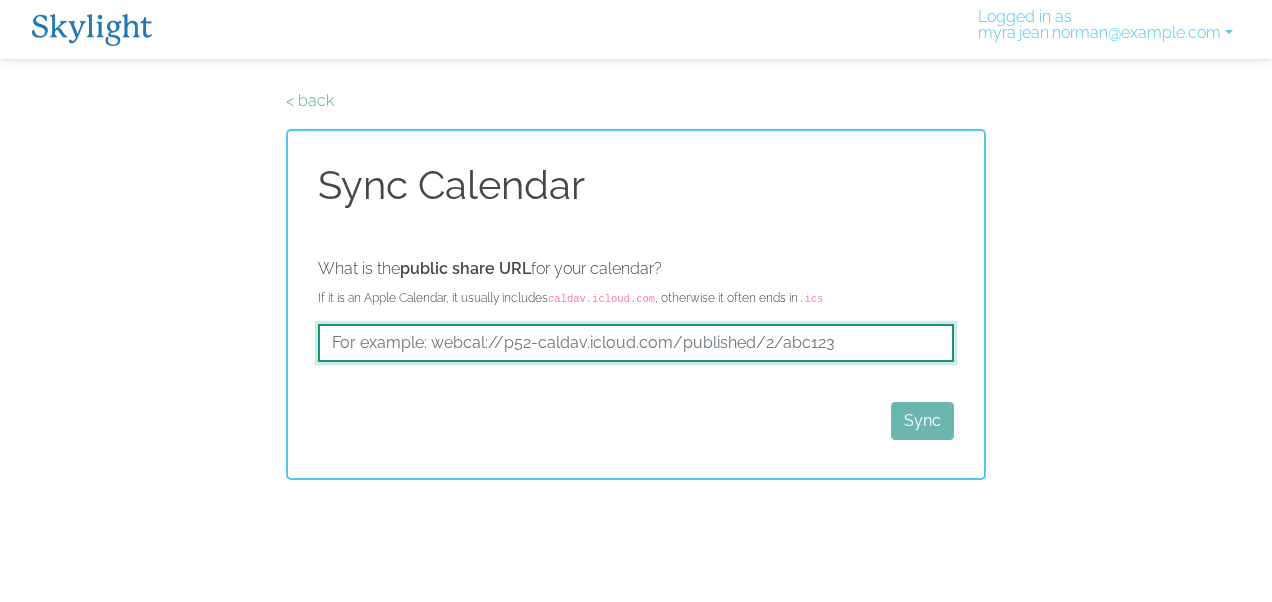 click at bounding box center (636, 343) 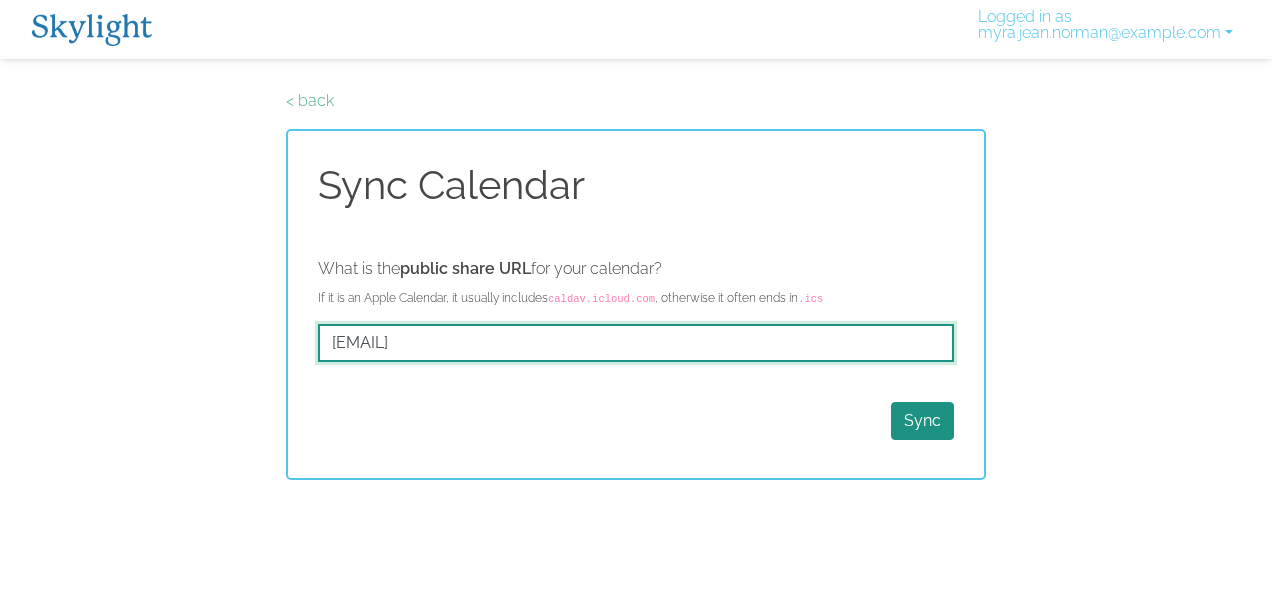 scroll, scrollTop: 0, scrollLeft: 156, axis: horizontal 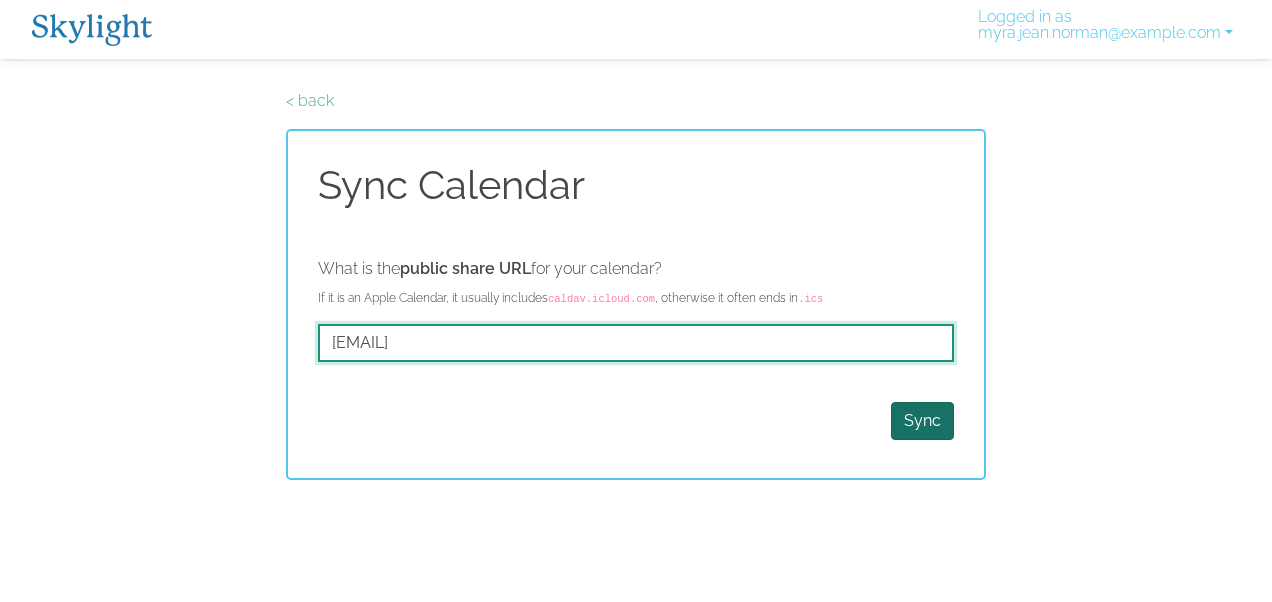 type on "[EMAIL]" 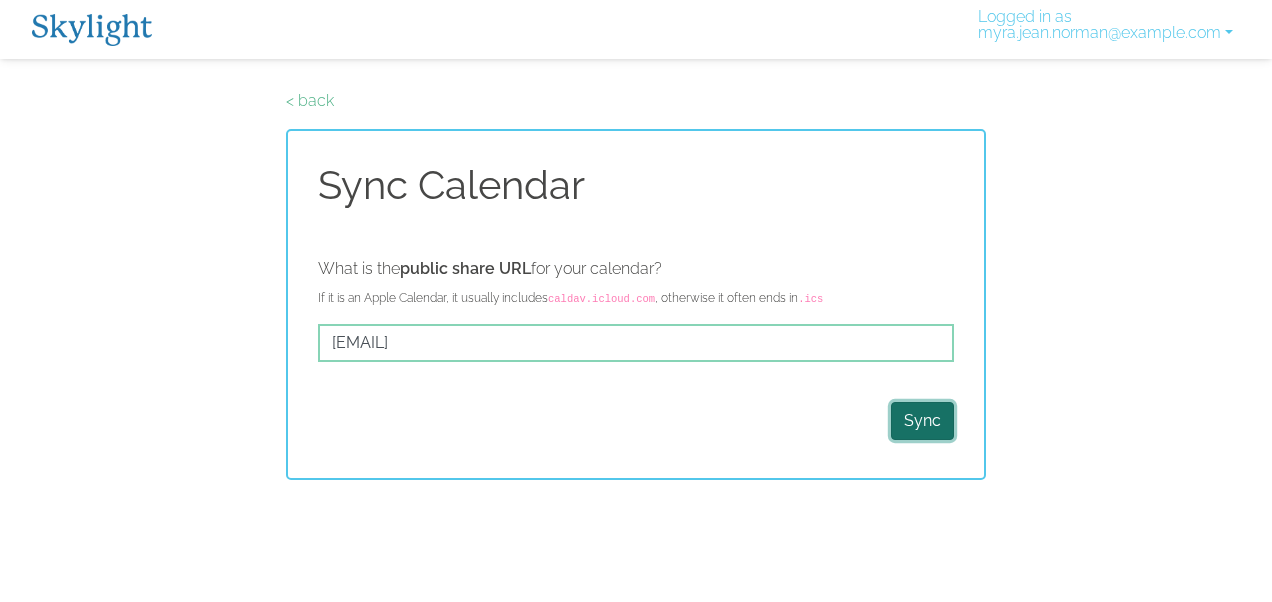 click on "Sync" at bounding box center [922, 421] 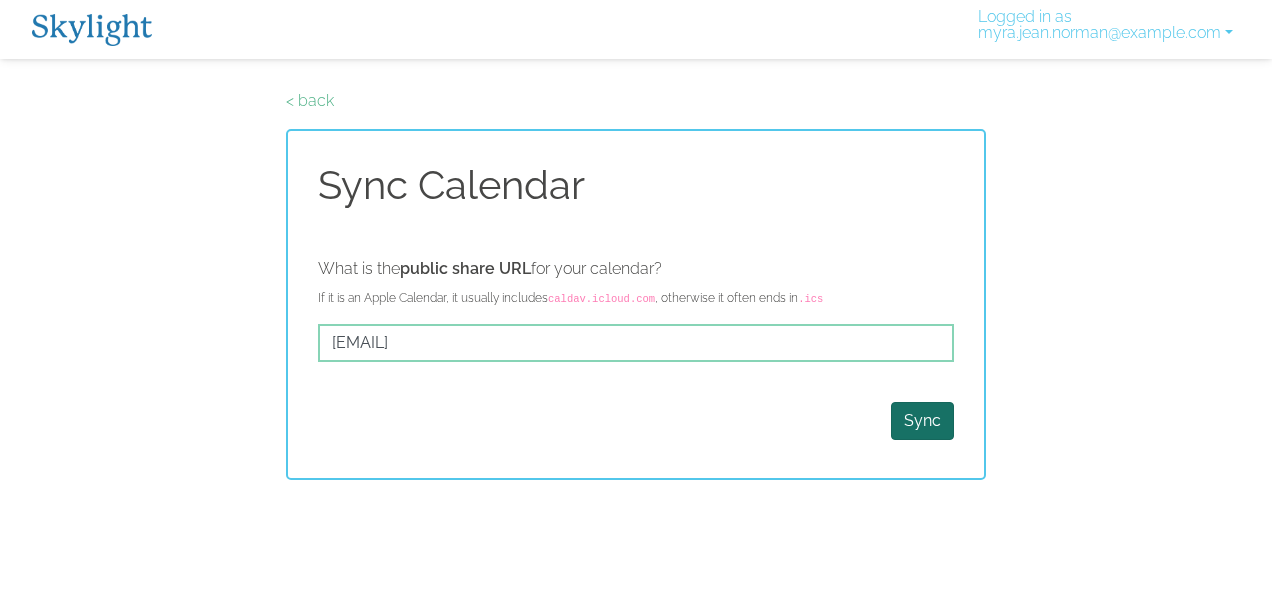 scroll, scrollTop: 0, scrollLeft: 0, axis: both 